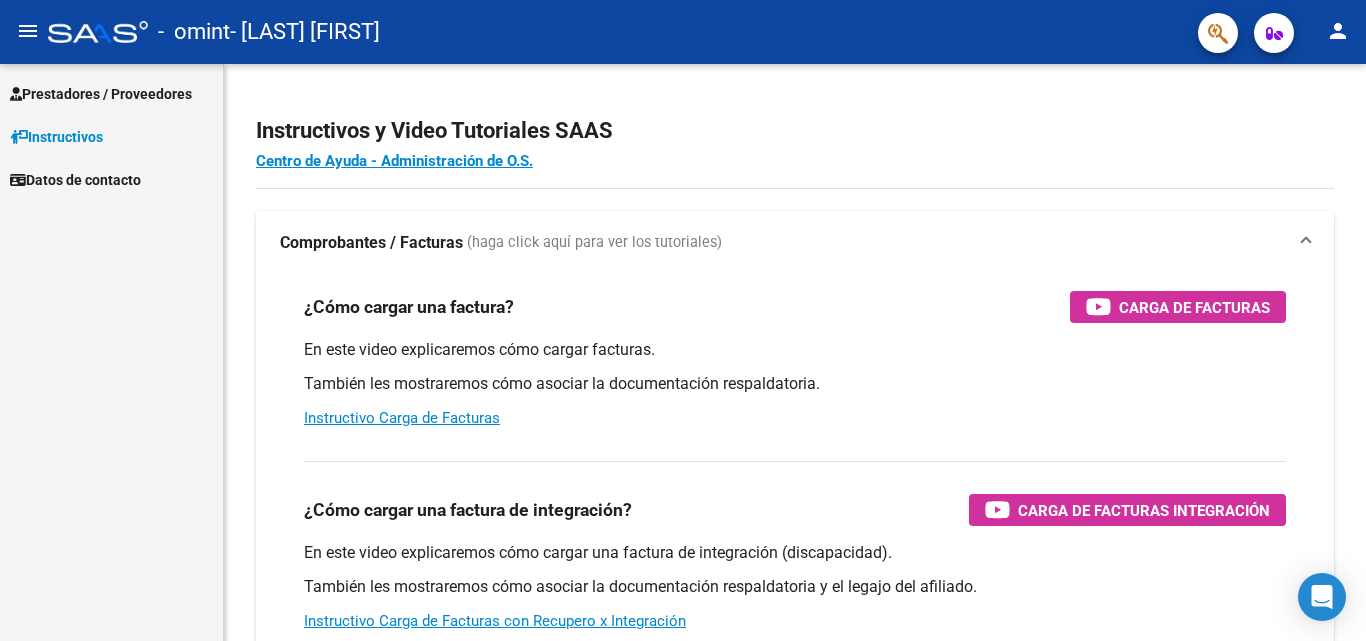 scroll, scrollTop: 0, scrollLeft: 0, axis: both 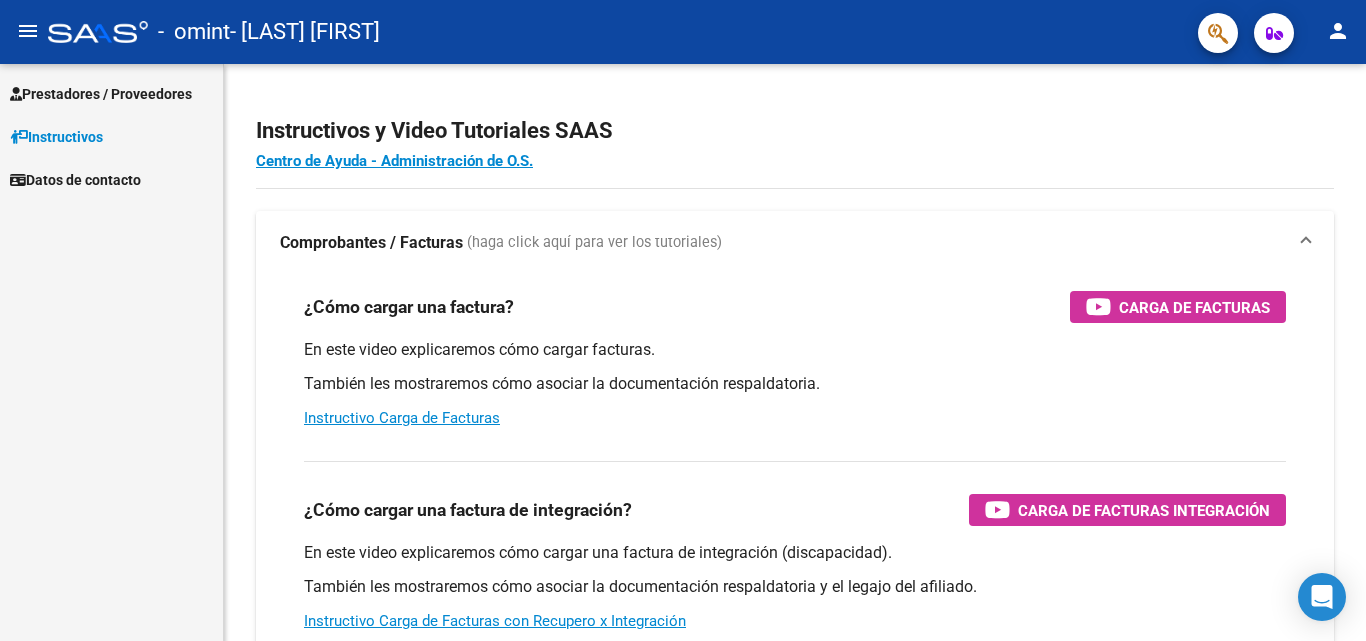 drag, startPoint x: 1103, startPoint y: 509, endPoint x: 124, endPoint y: 477, distance: 979.5228 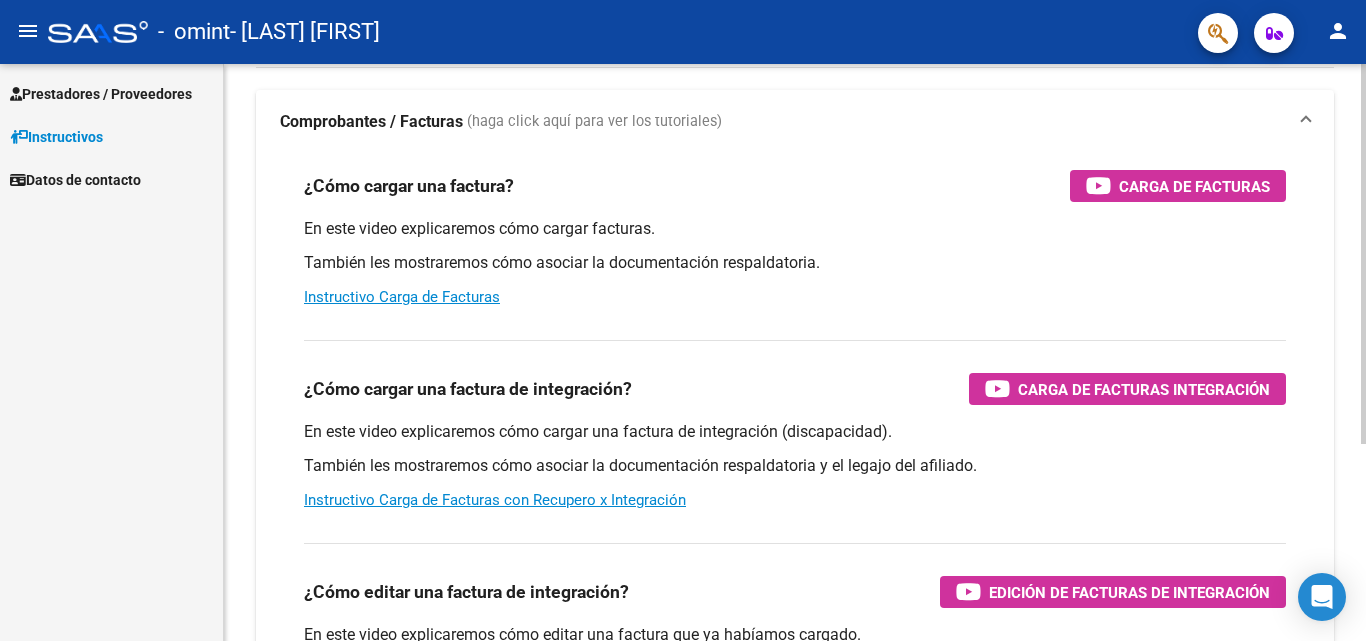 scroll, scrollTop: 126, scrollLeft: 0, axis: vertical 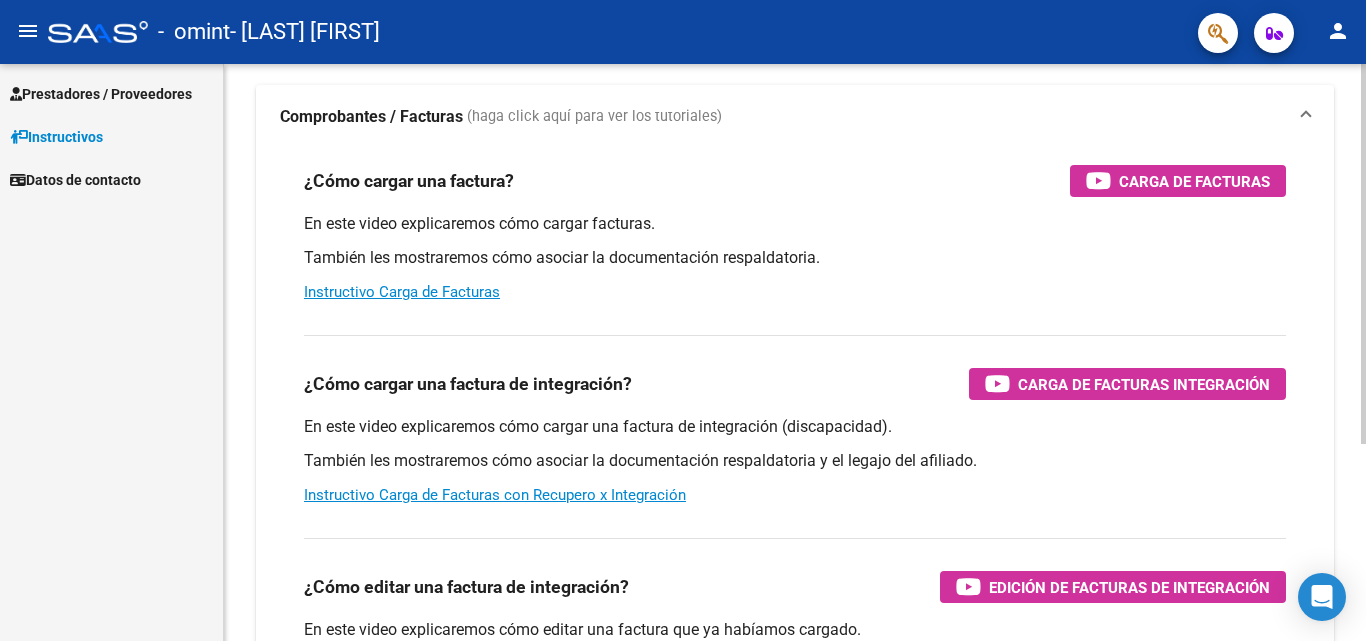 click 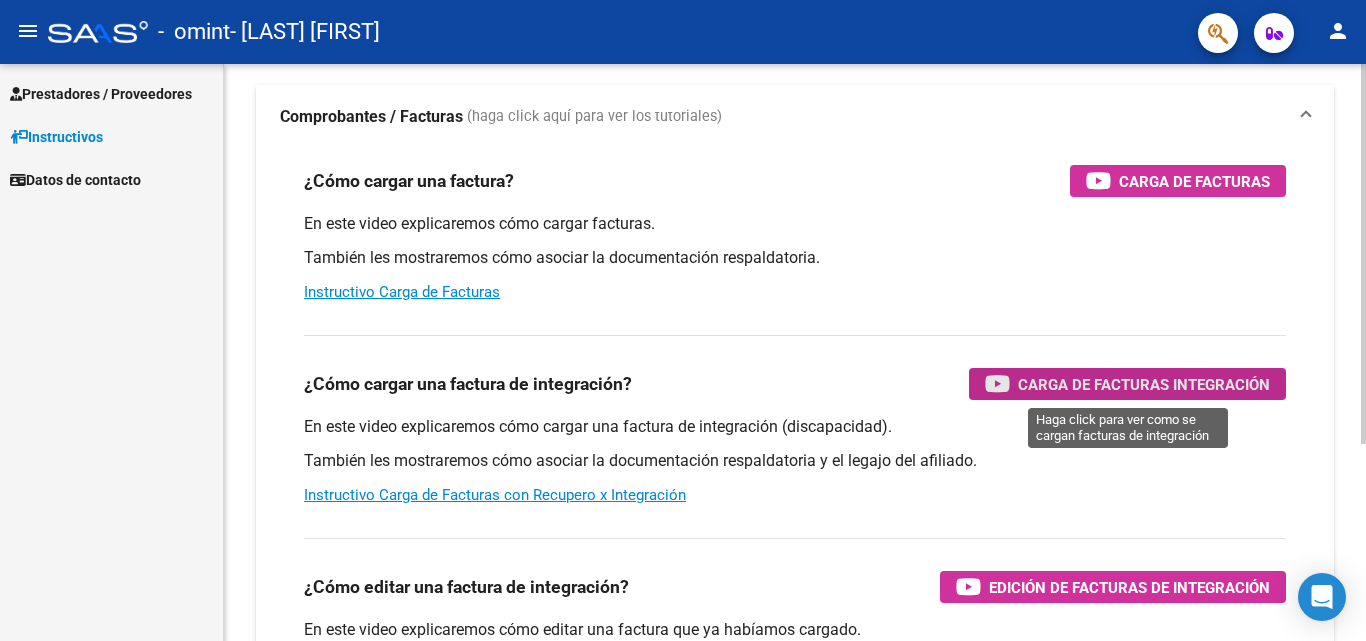 click on "Carga de Facturas Integración" at bounding box center [1144, 384] 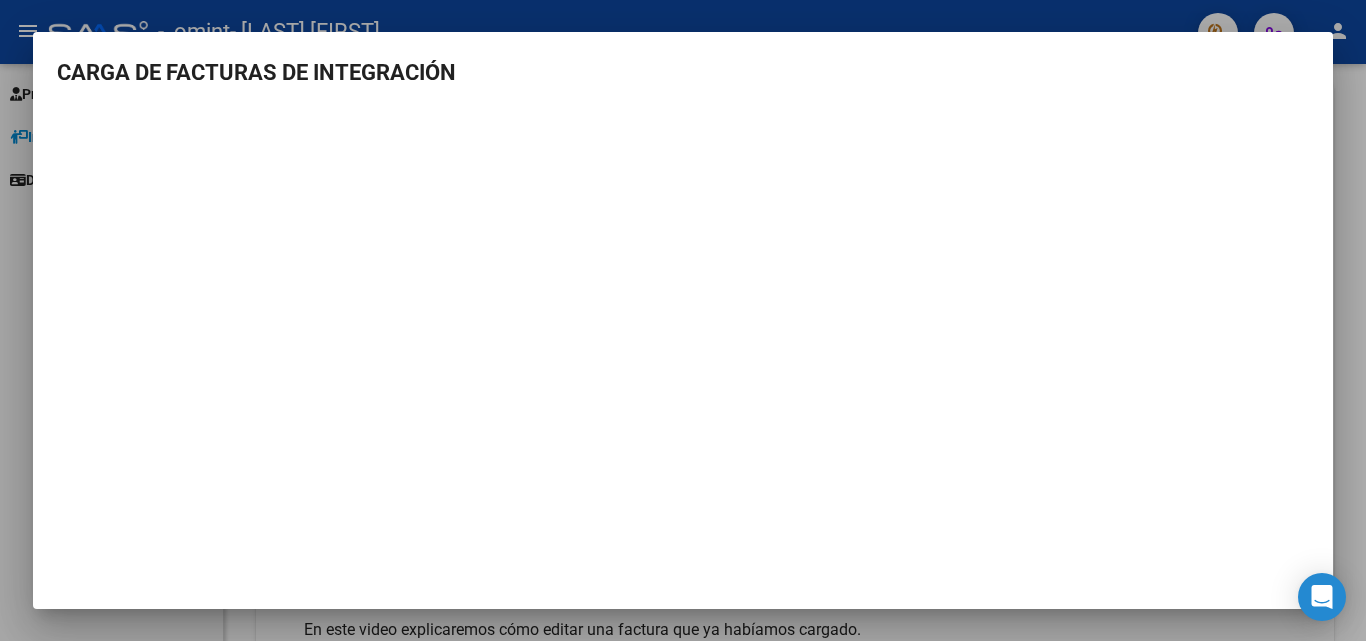 click on "CARGA DE FACTURAS DE INTEGRACIÓN" at bounding box center [683, 320] 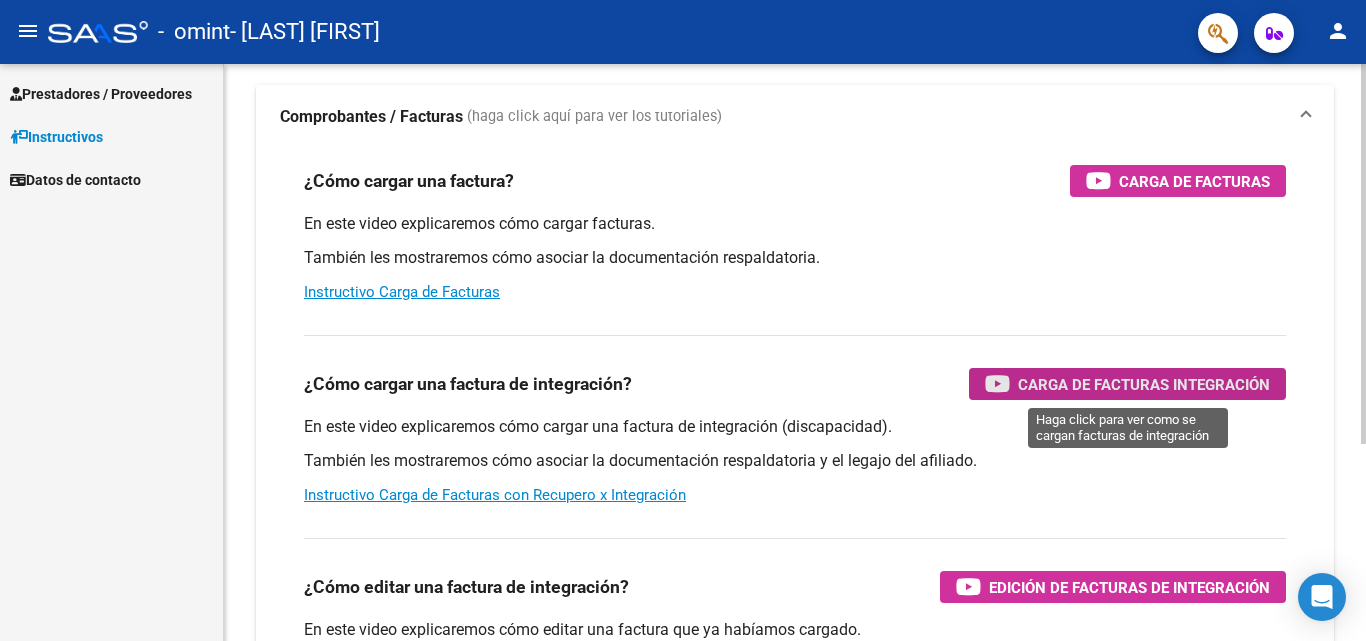 click on "Carga de Facturas Integración" at bounding box center [1144, 384] 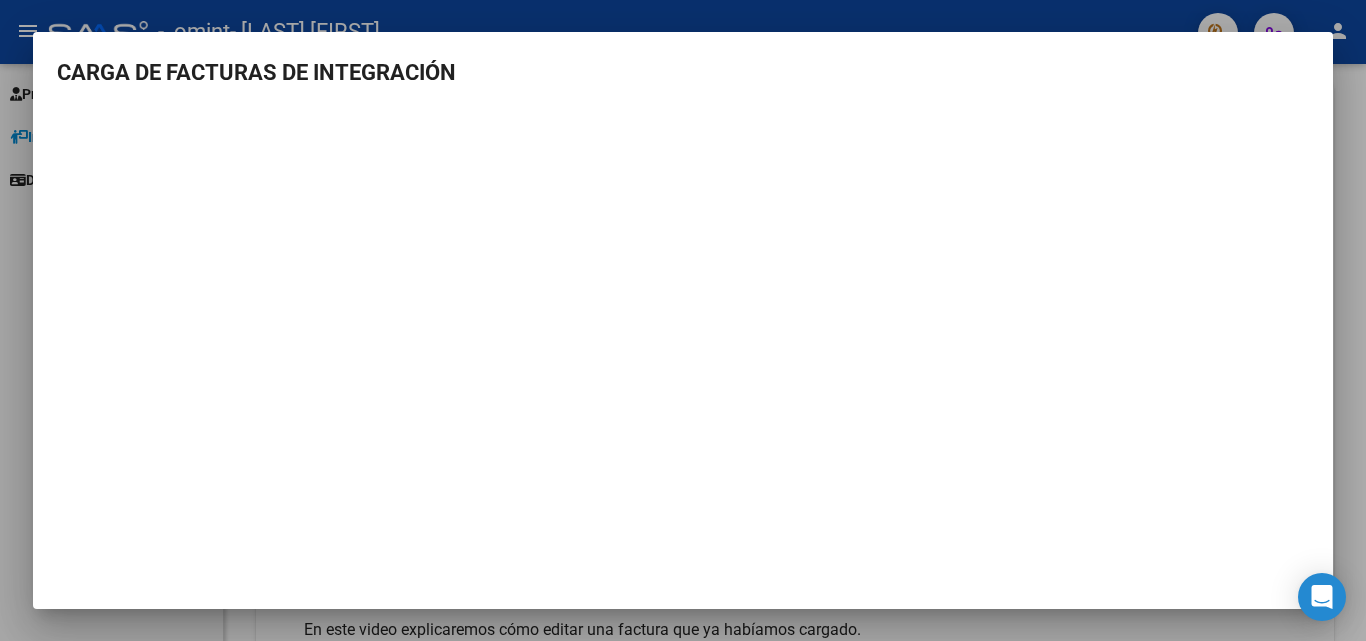 type 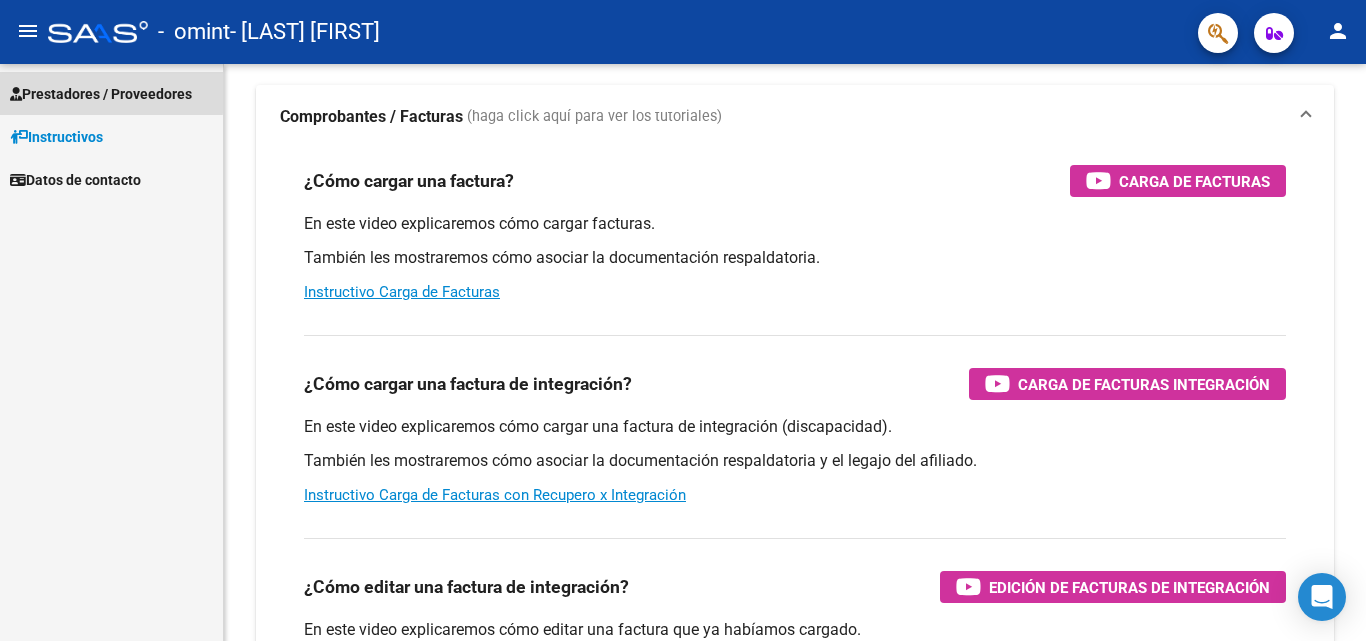 click on "Prestadores / Proveedores" at bounding box center (101, 94) 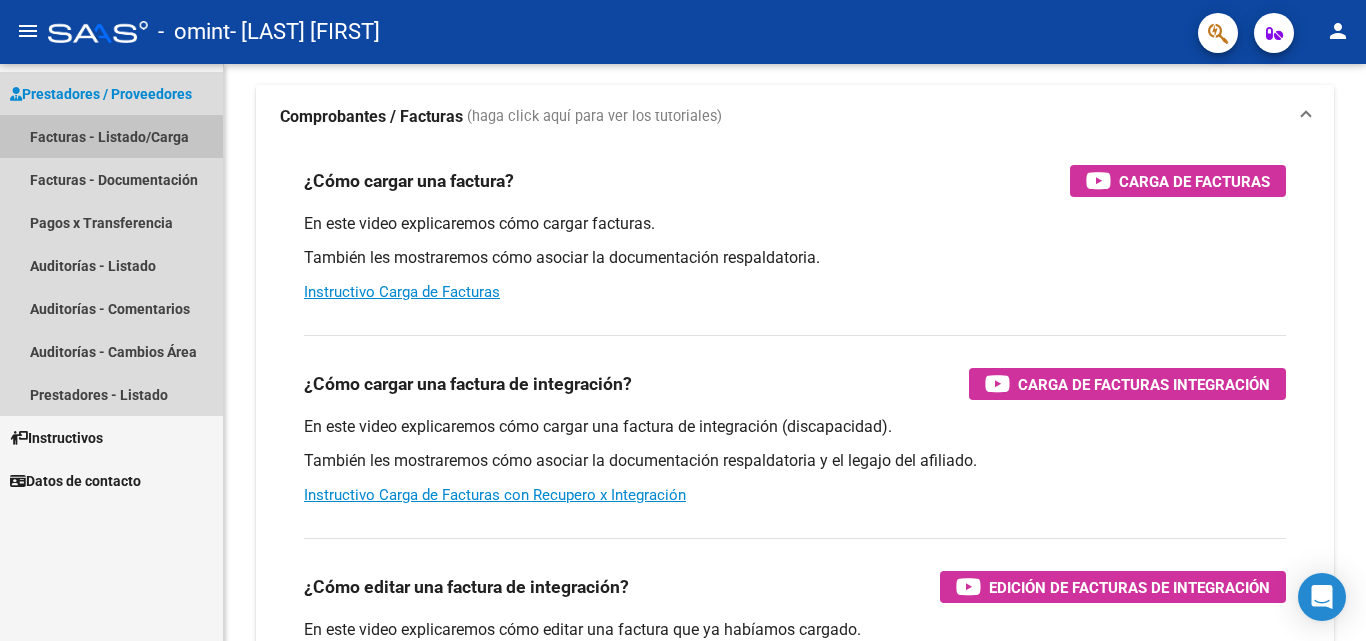 click on "Facturas - Listado/Carga" at bounding box center (111, 136) 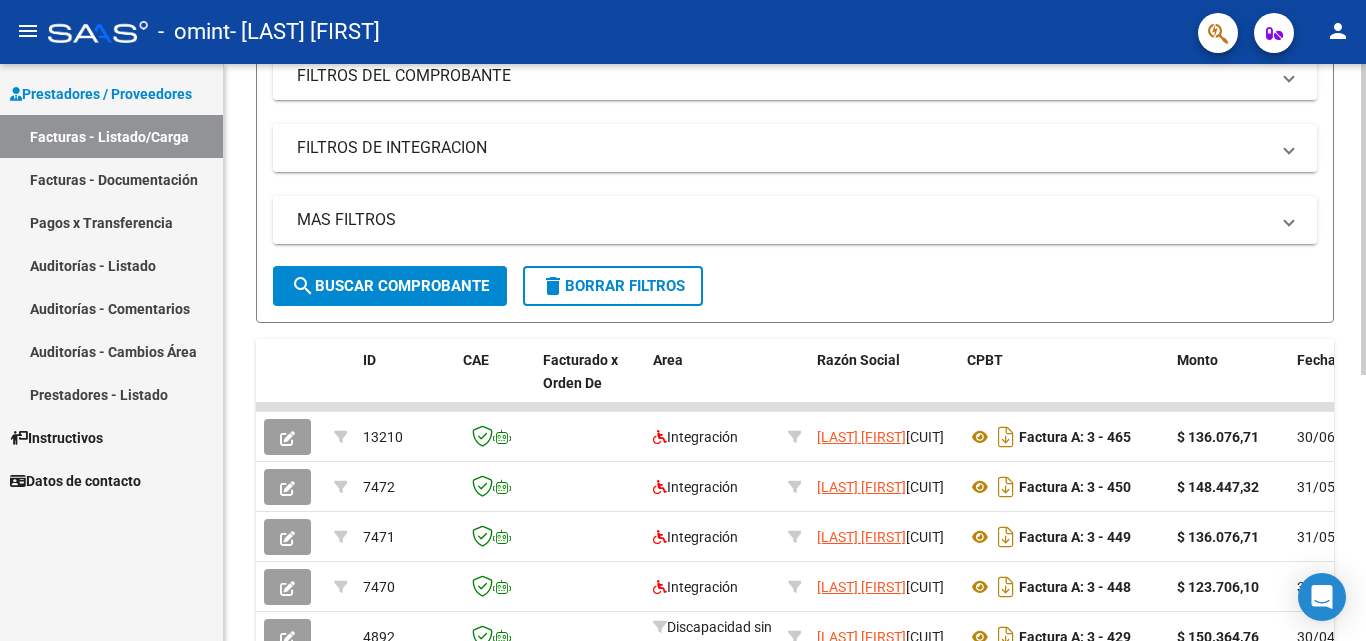 scroll, scrollTop: 276, scrollLeft: 0, axis: vertical 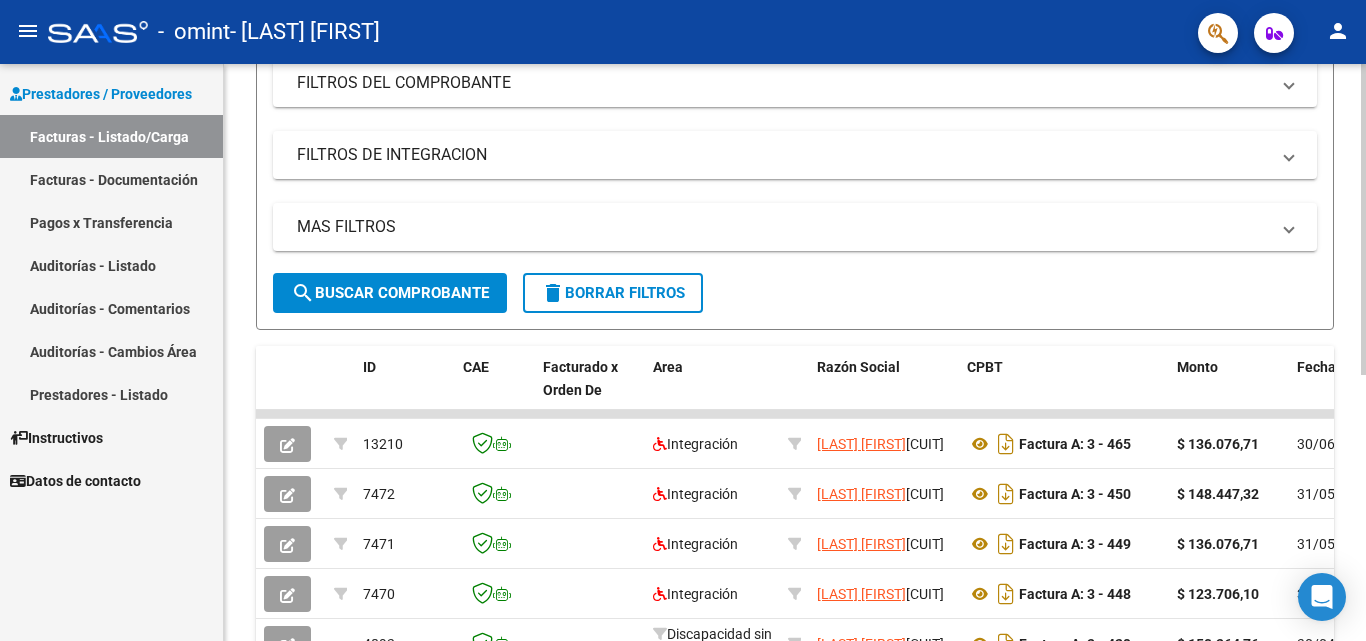 click 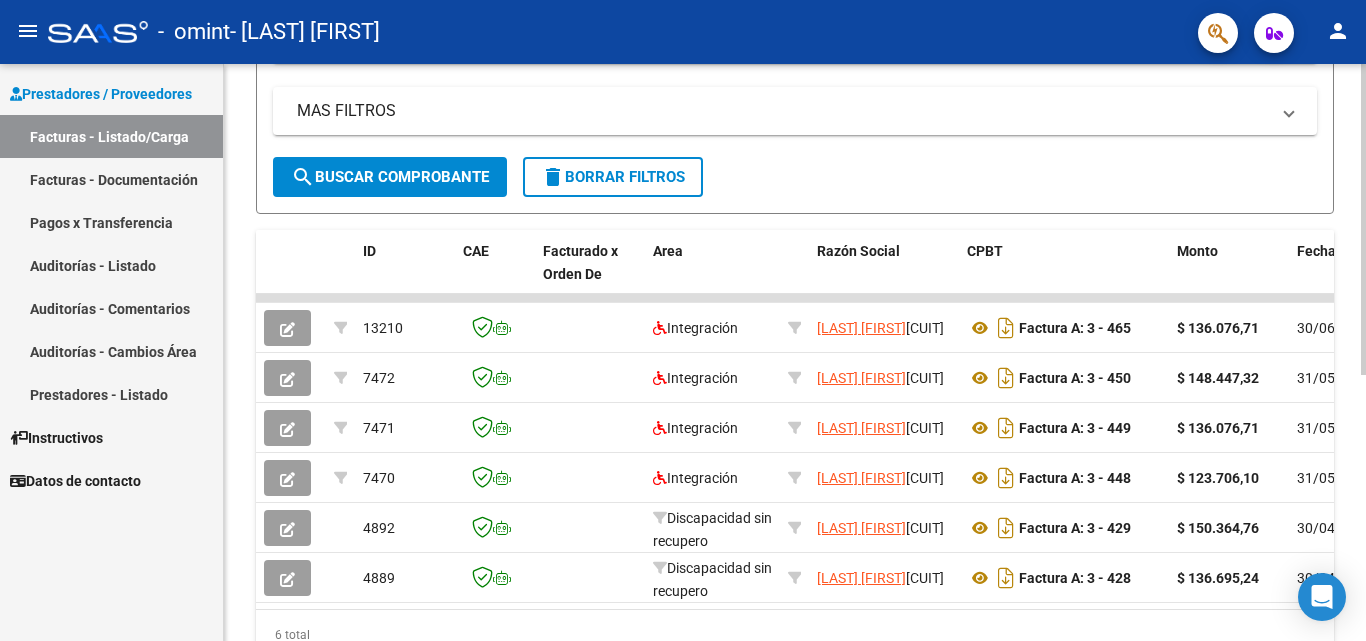 scroll, scrollTop: 394, scrollLeft: 0, axis: vertical 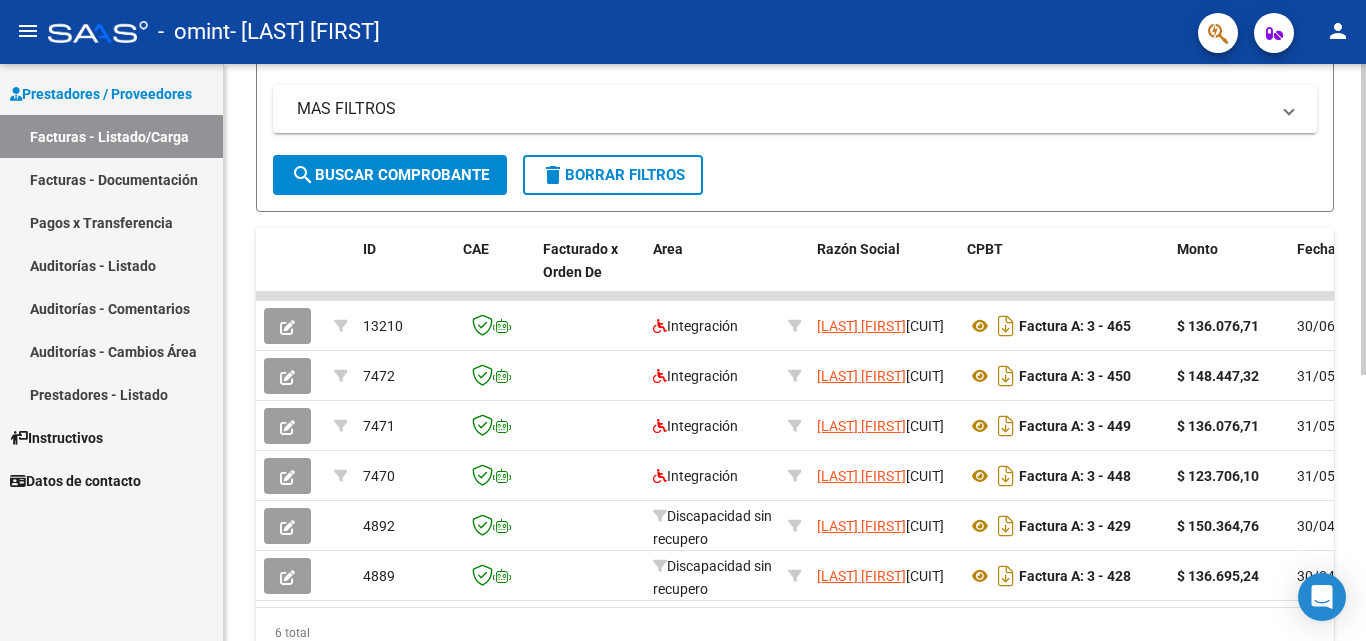 click 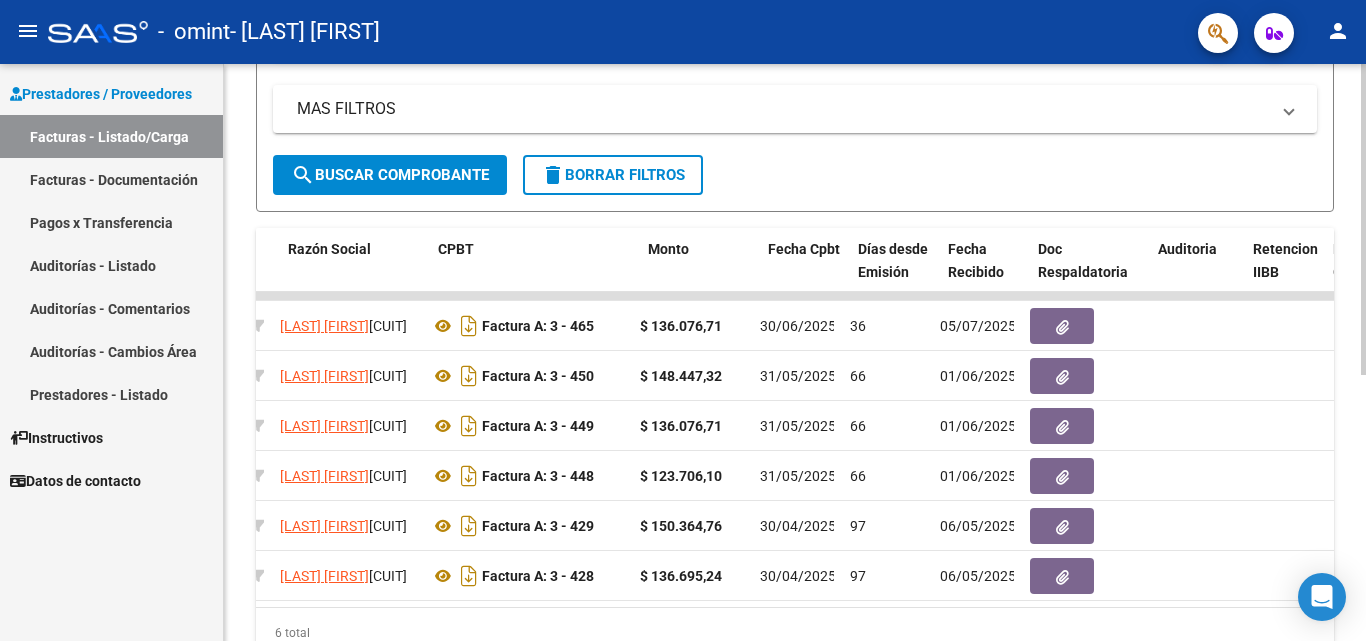 scroll, scrollTop: 0, scrollLeft: 521, axis: horizontal 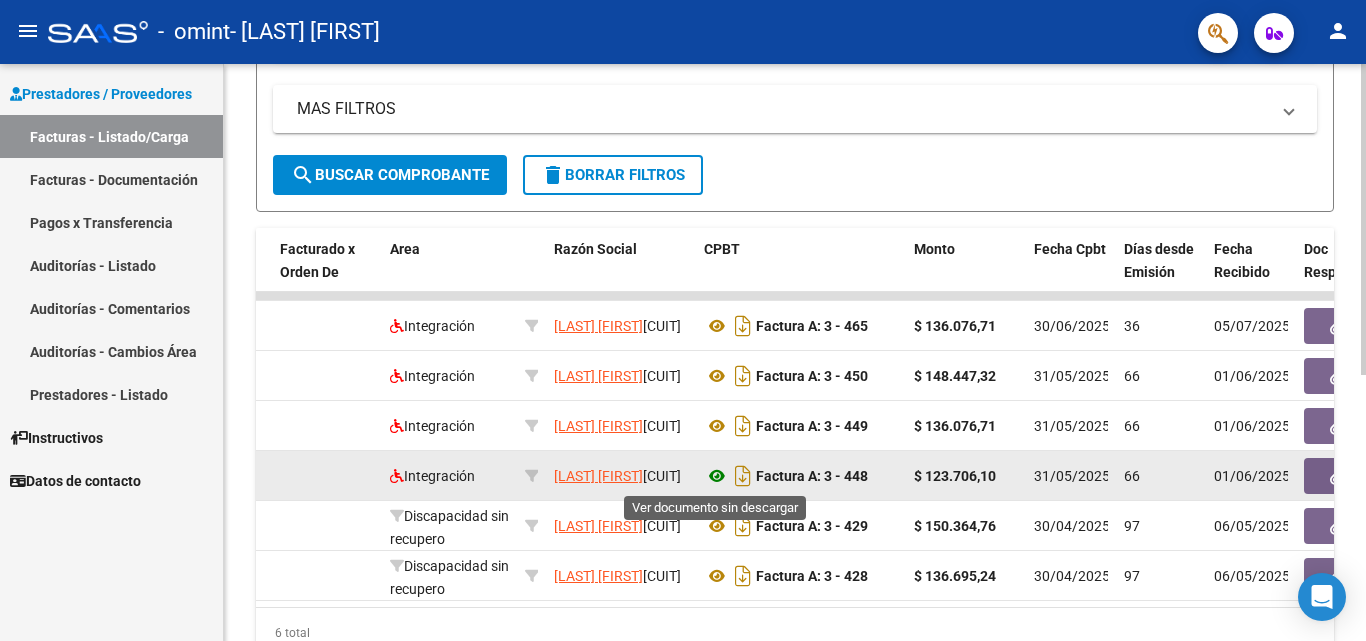 click 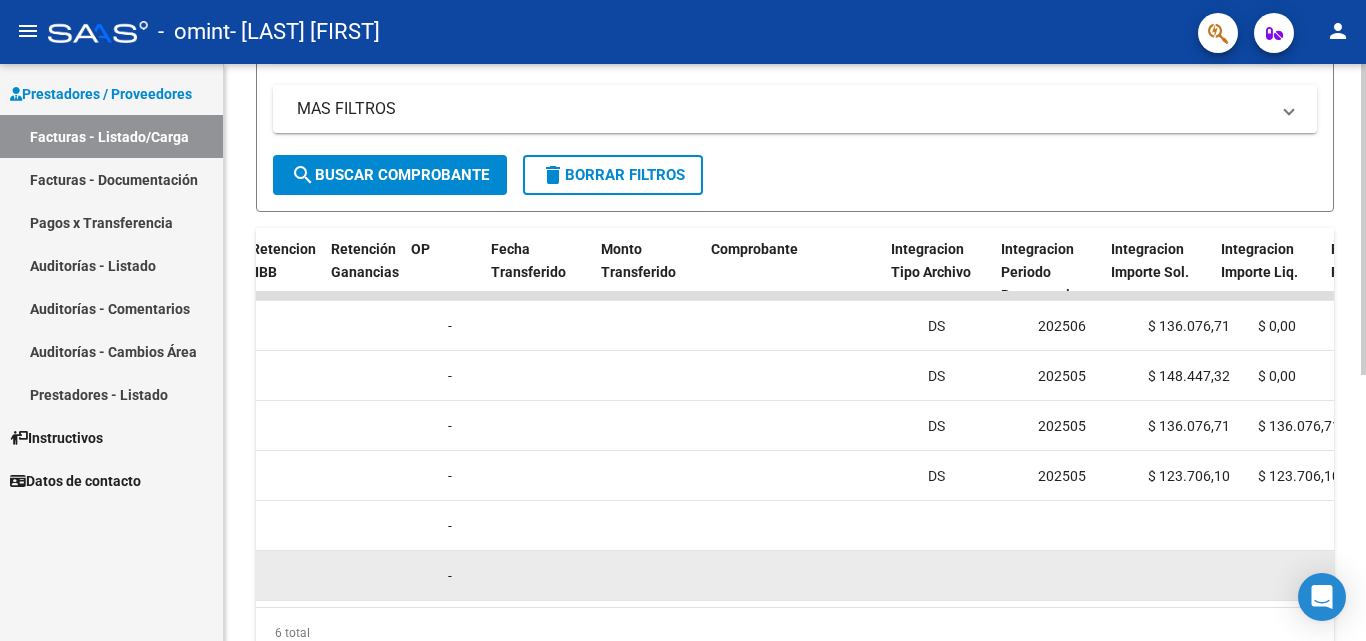 scroll, scrollTop: 0, scrollLeft: 1729, axis: horizontal 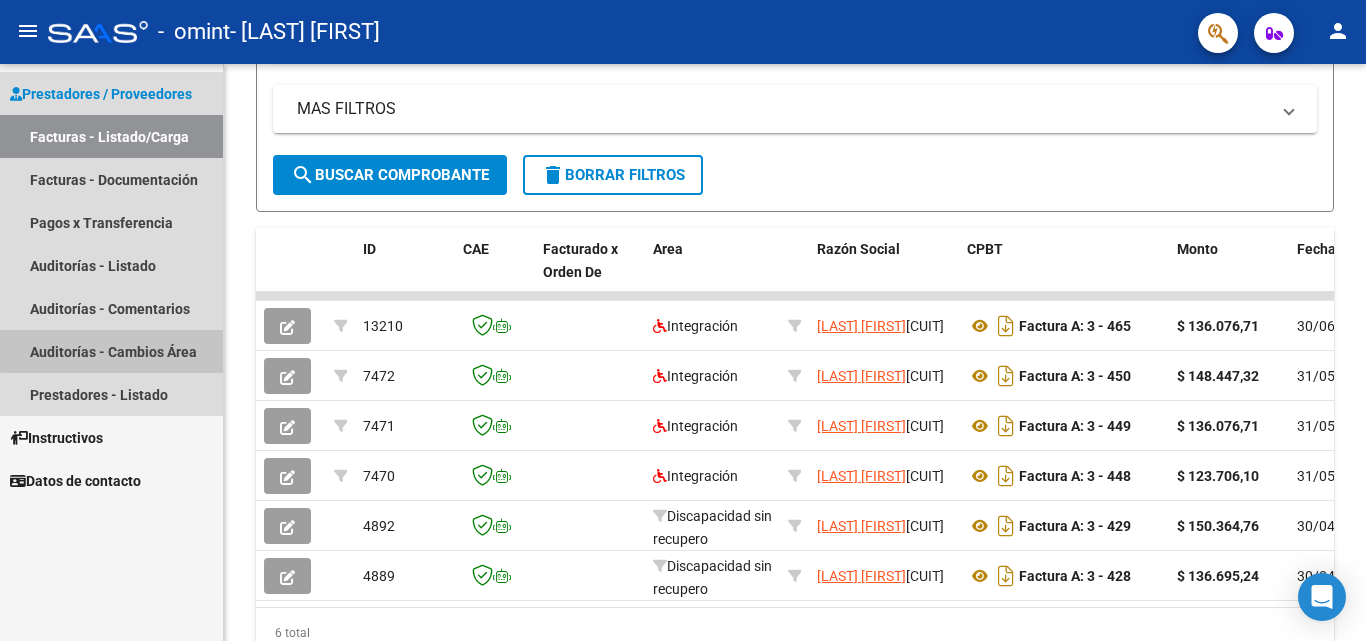 click on "Auditorías - Cambios Área" at bounding box center [111, 351] 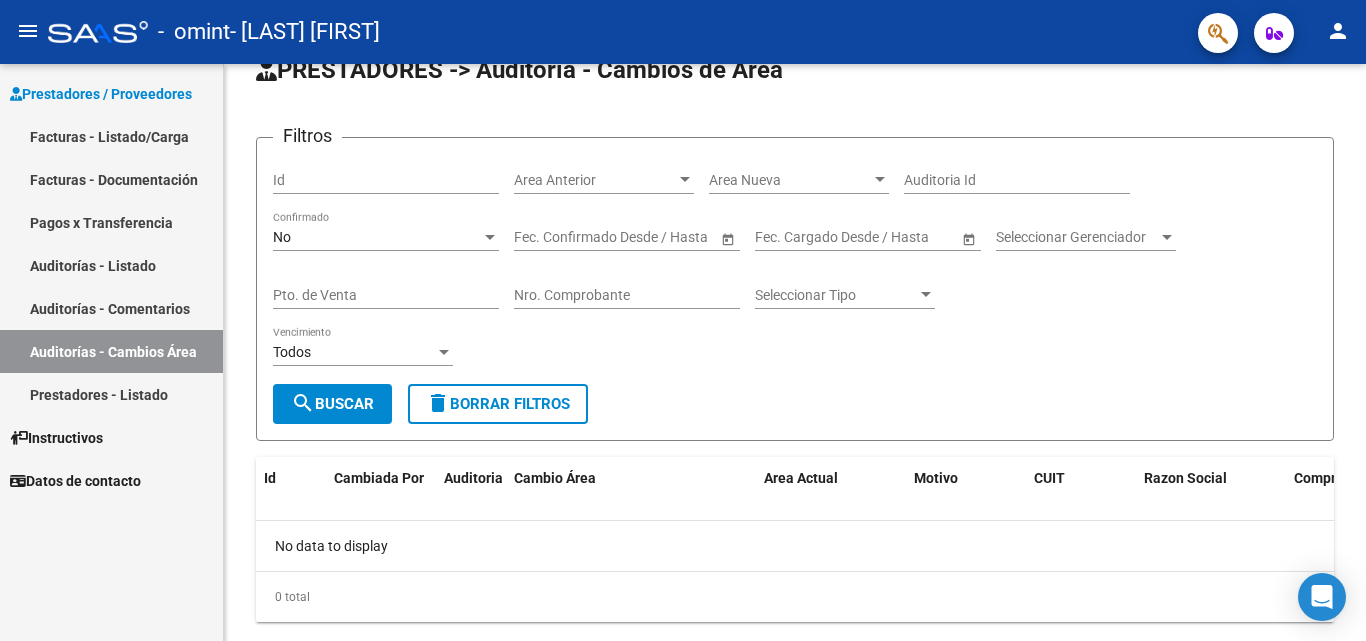 scroll, scrollTop: 87, scrollLeft: 0, axis: vertical 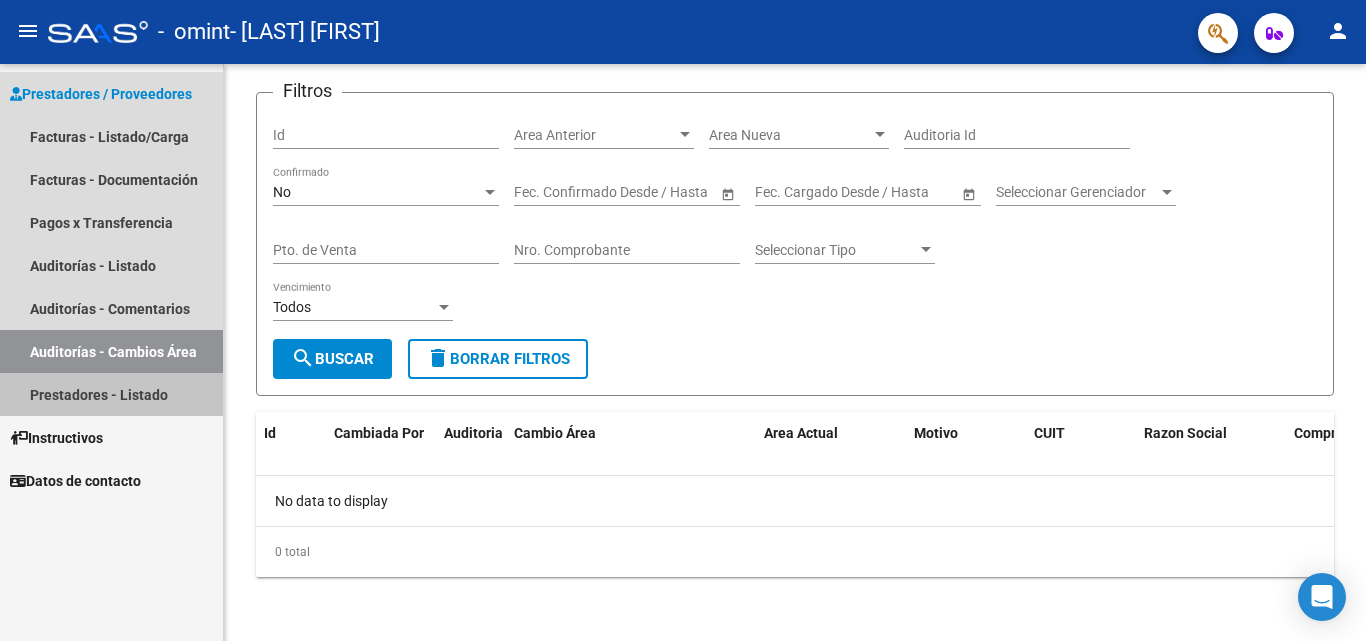 click on "Prestadores - Listado" at bounding box center (111, 394) 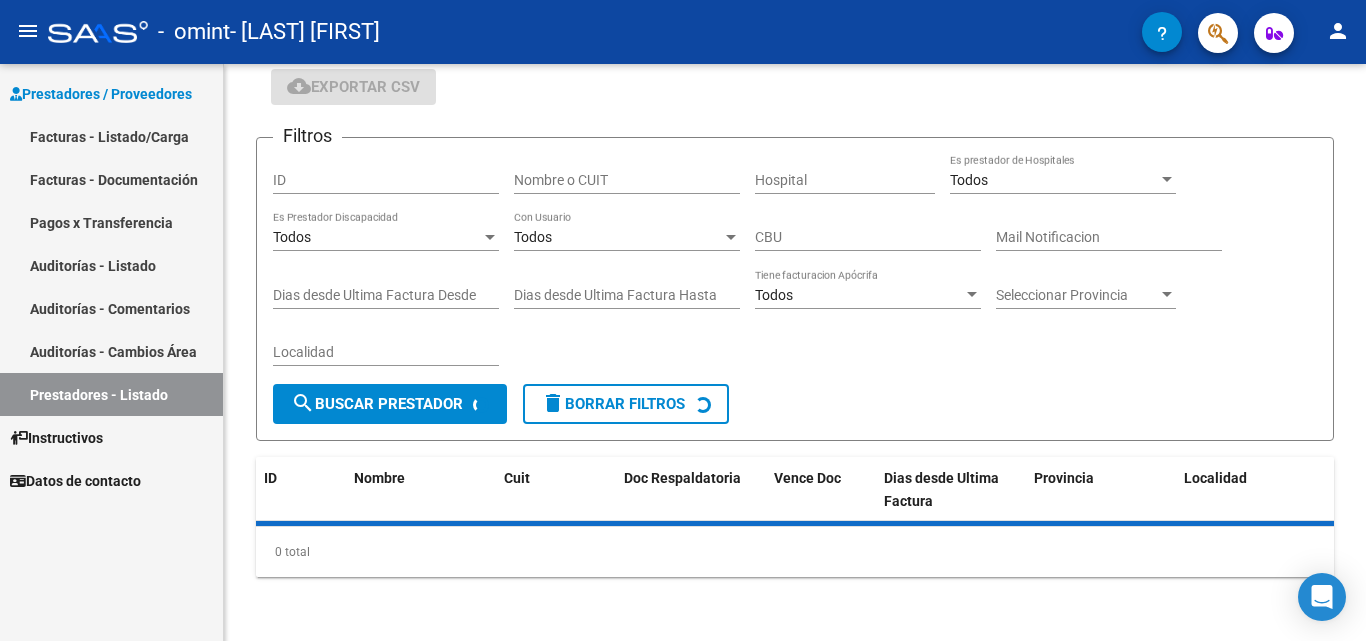 scroll, scrollTop: 143, scrollLeft: 0, axis: vertical 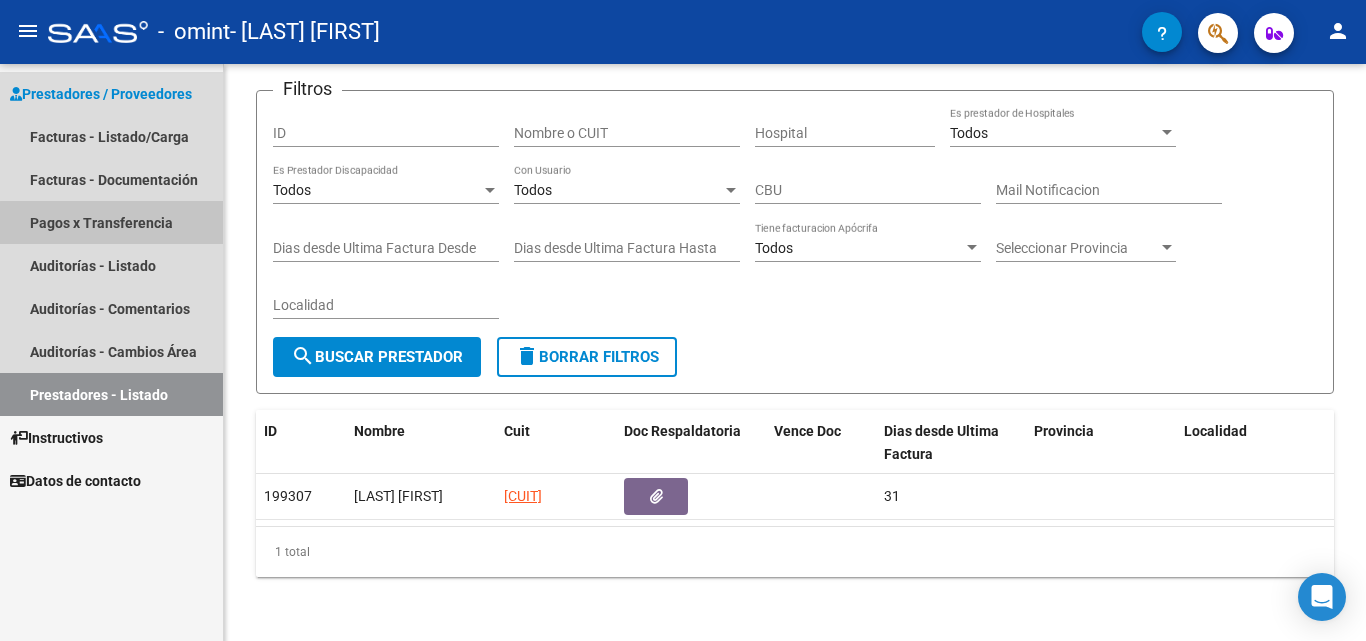click on "Pagos x Transferencia" at bounding box center (111, 222) 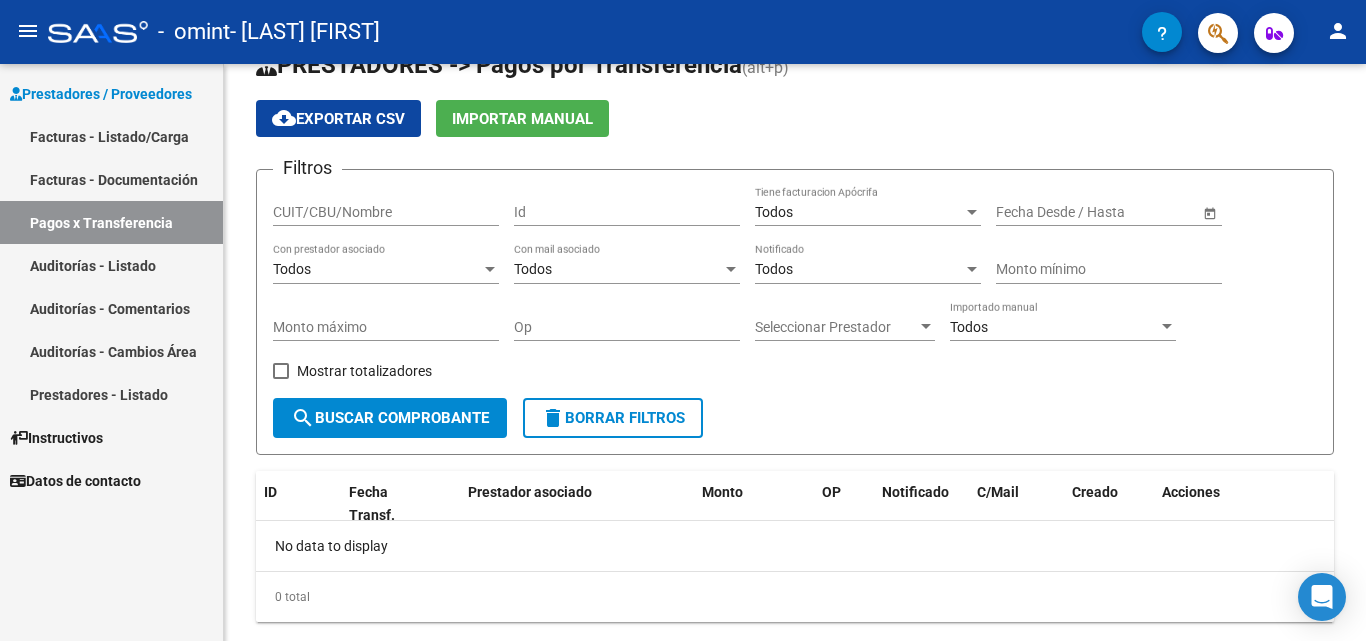 scroll, scrollTop: 92, scrollLeft: 0, axis: vertical 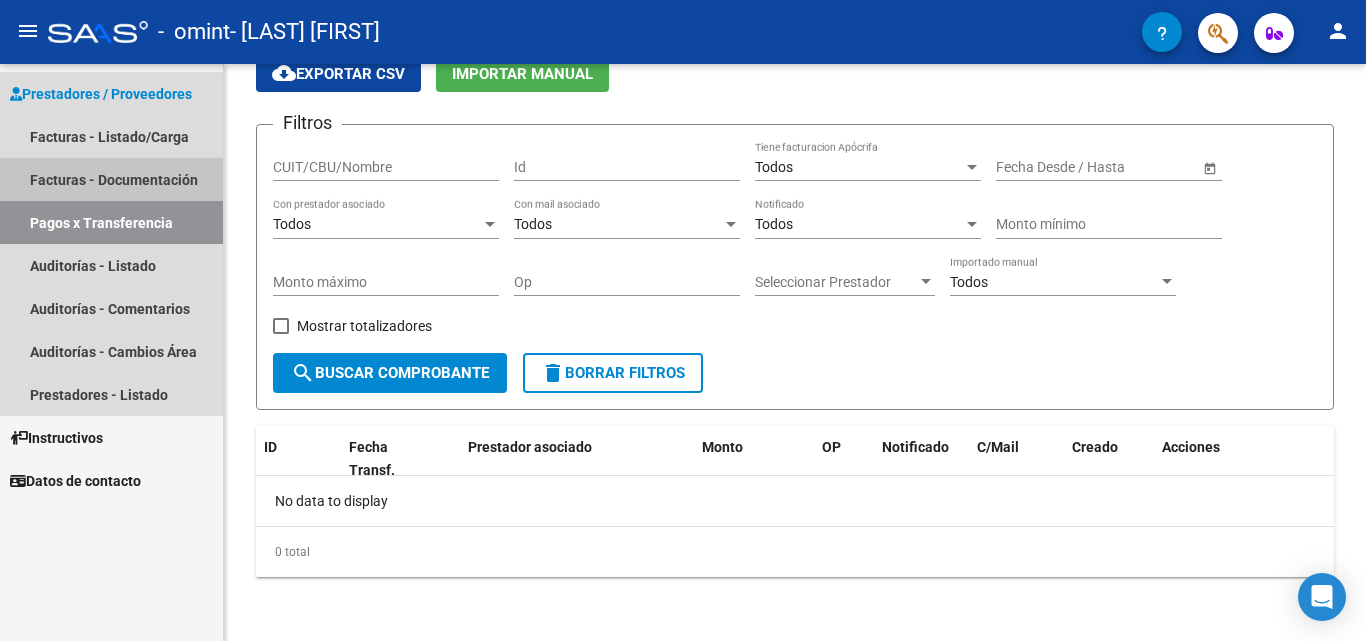 click on "Facturas - Documentación" at bounding box center (111, 179) 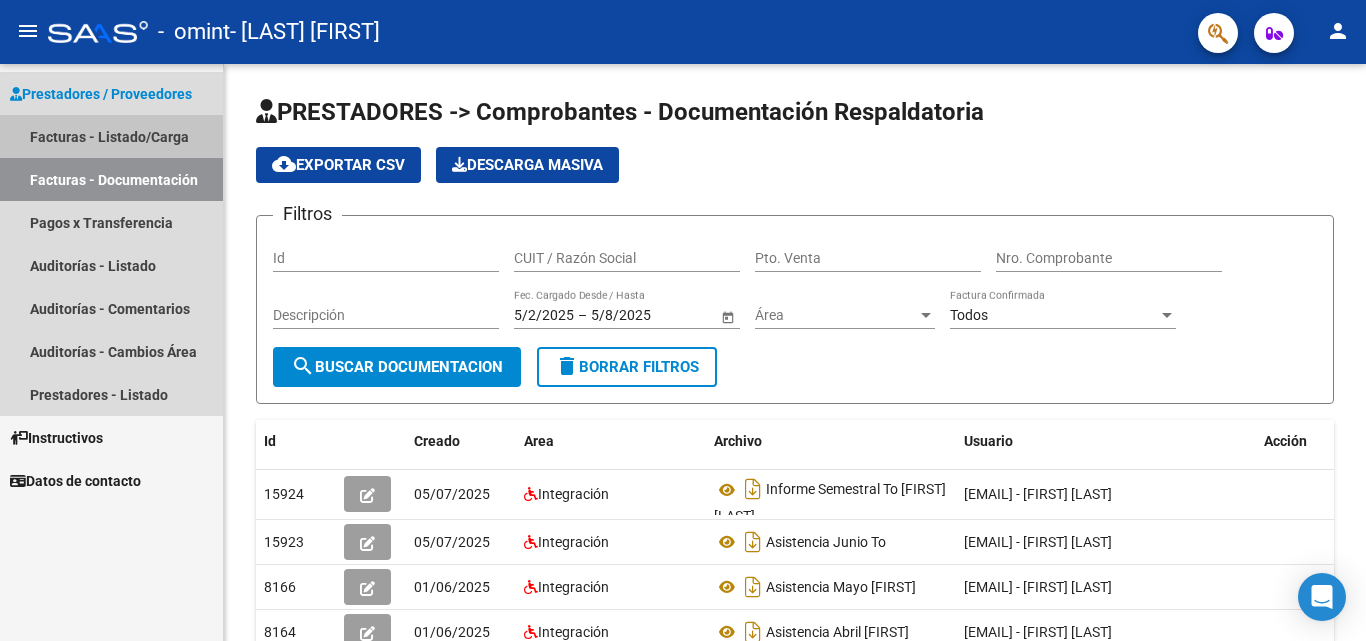click on "Facturas - Listado/Carga" at bounding box center [111, 136] 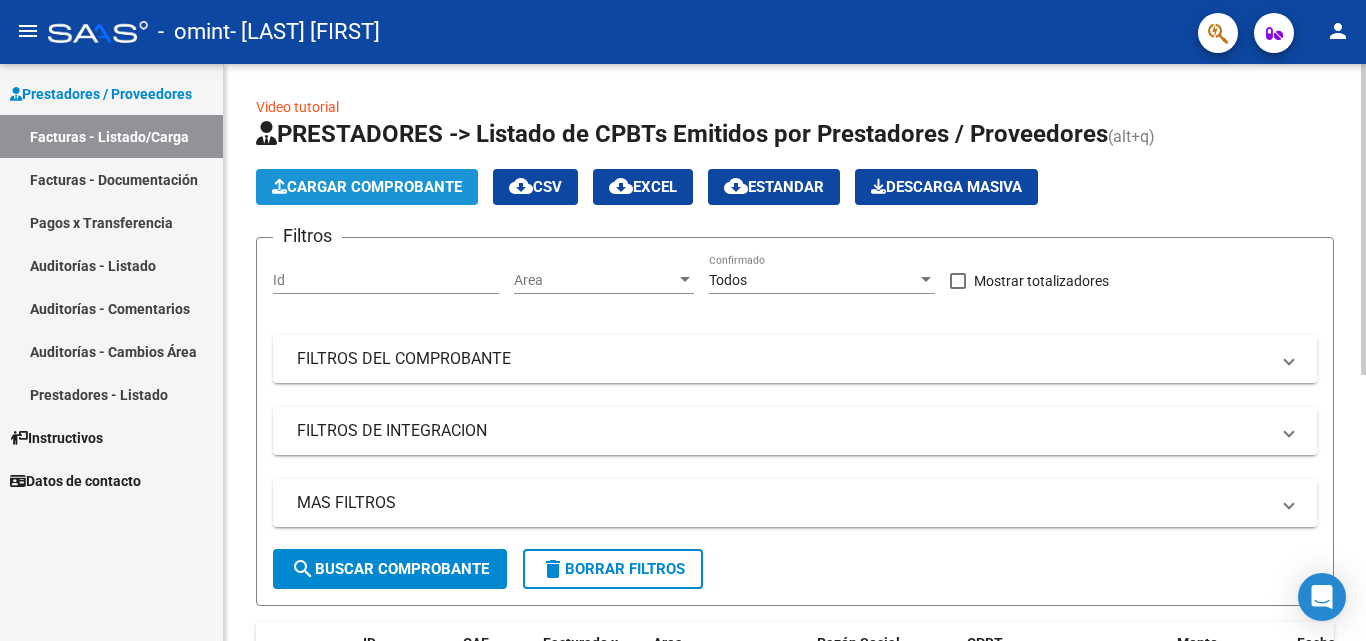 click on "Cargar Comprobante" 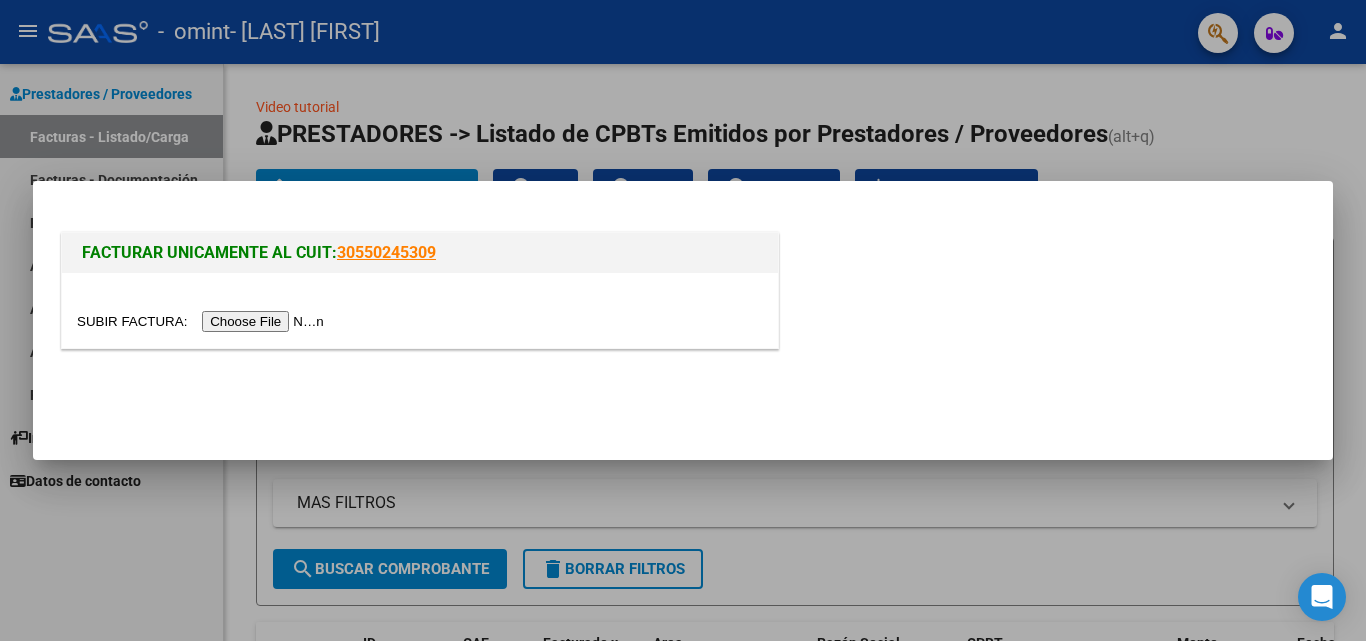 click at bounding box center (203, 321) 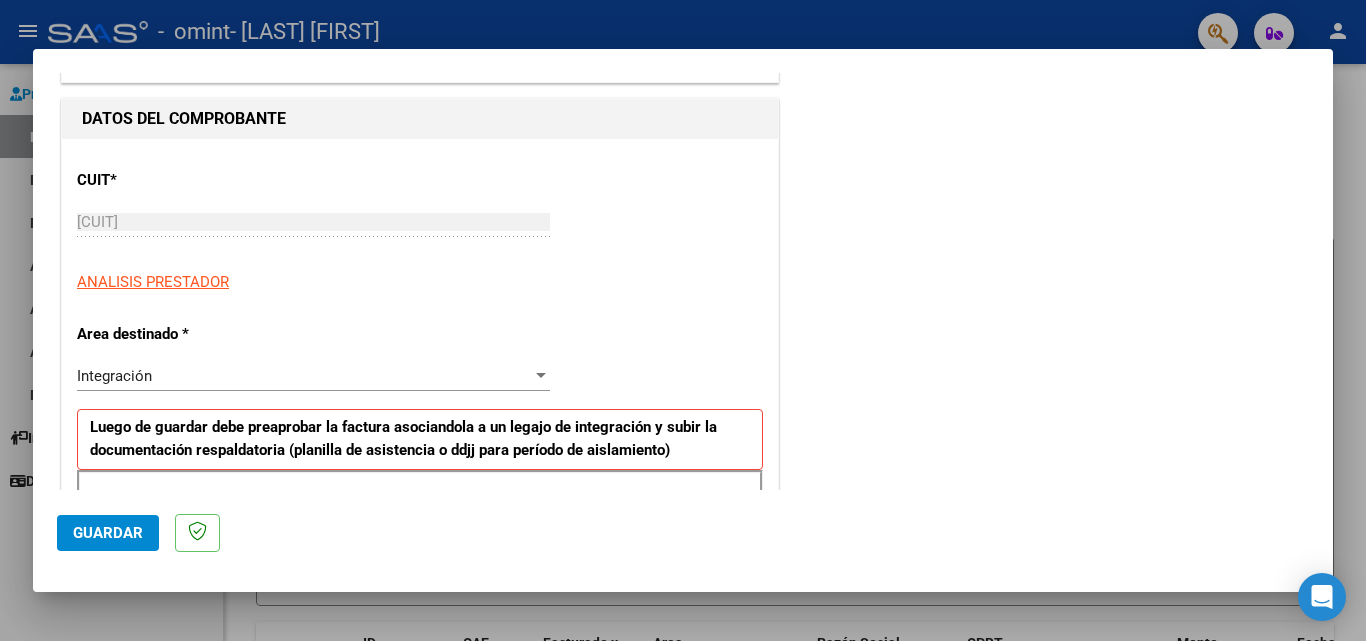 scroll, scrollTop: 225, scrollLeft: 0, axis: vertical 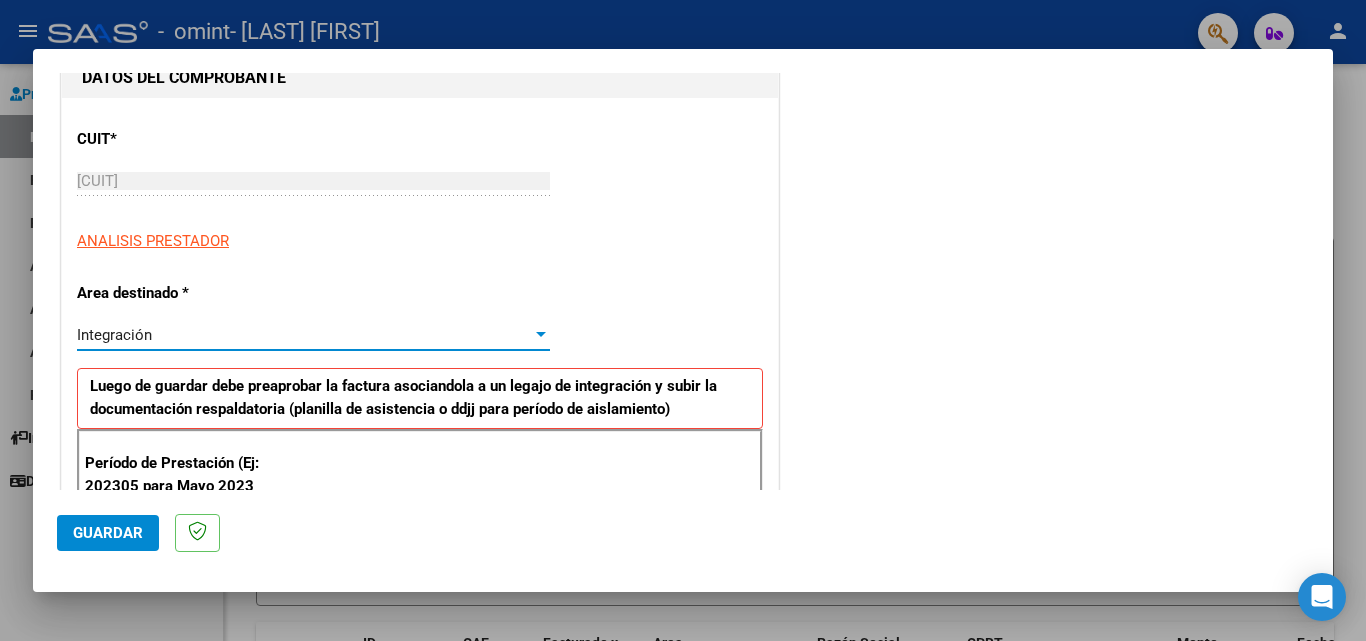 click at bounding box center (541, 334) 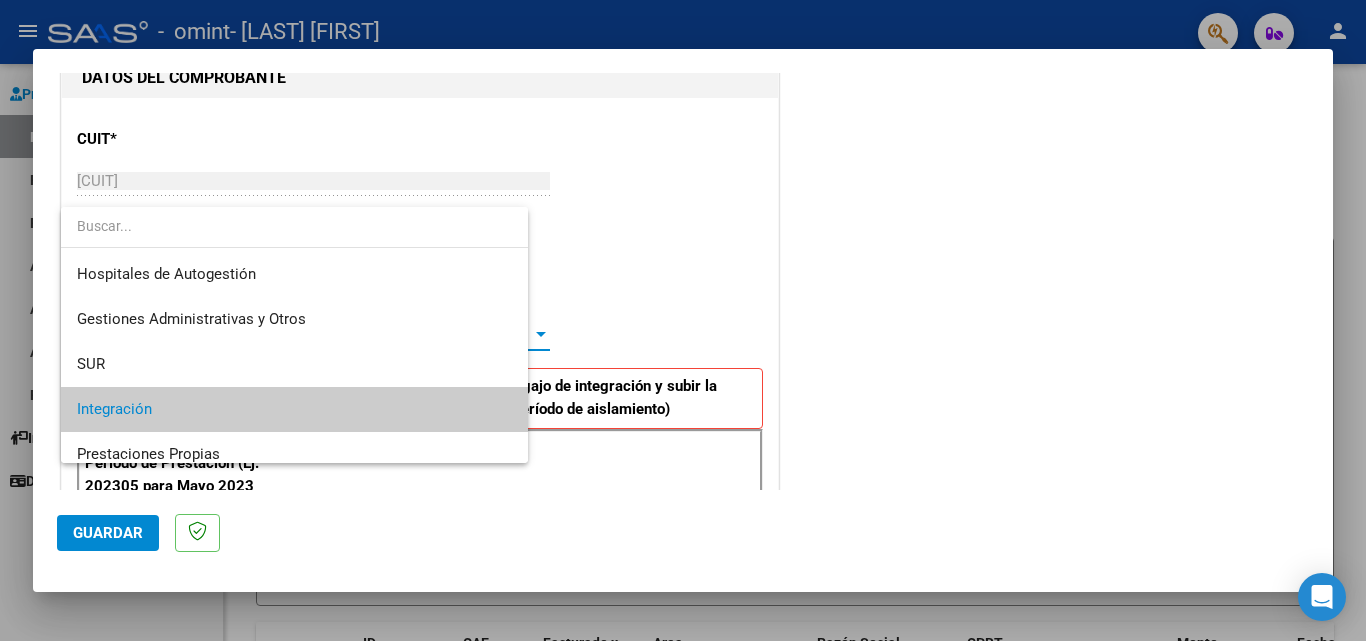 scroll, scrollTop: 74, scrollLeft: 0, axis: vertical 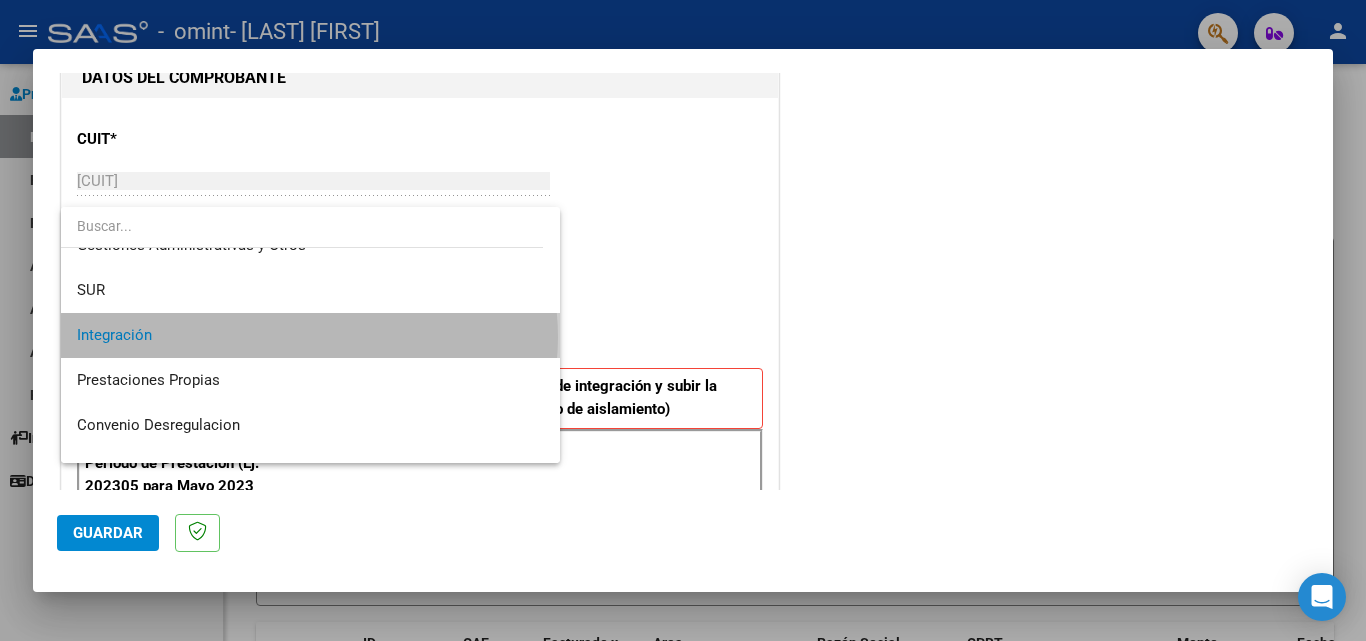 click on "Integración" at bounding box center (310, 335) 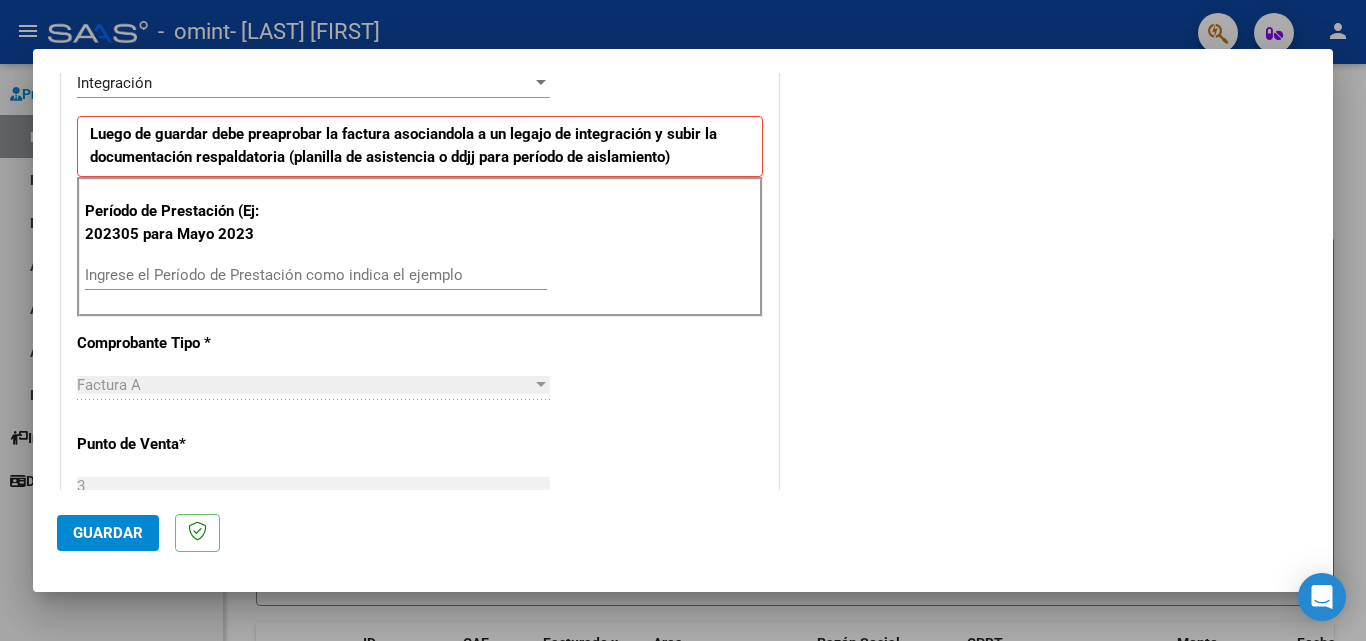scroll, scrollTop: 482, scrollLeft: 0, axis: vertical 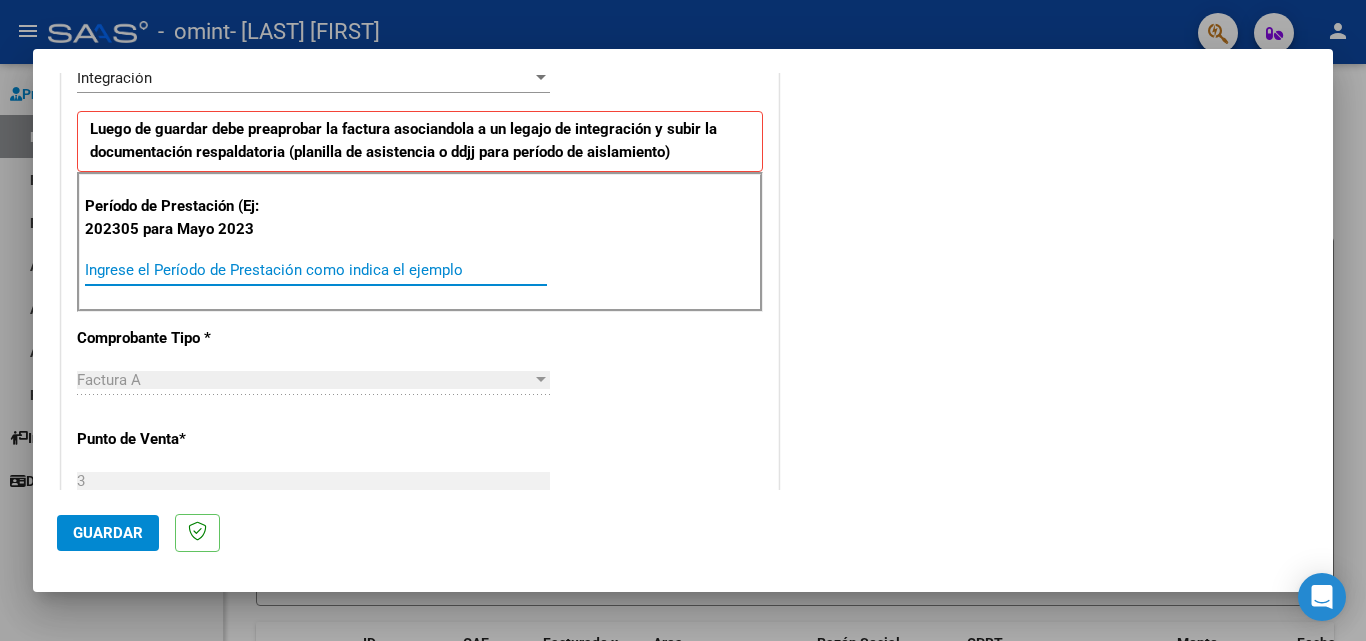 click on "Ingrese el Período de Prestación como indica el ejemplo" at bounding box center [316, 270] 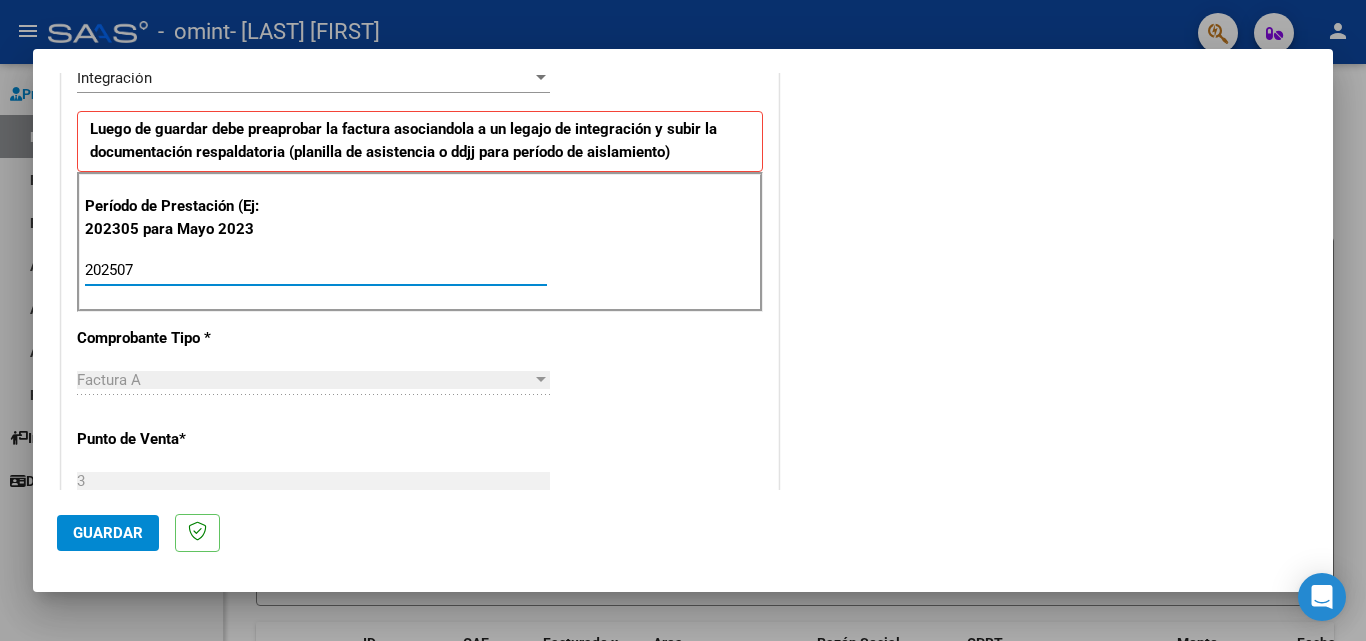 type on "202507" 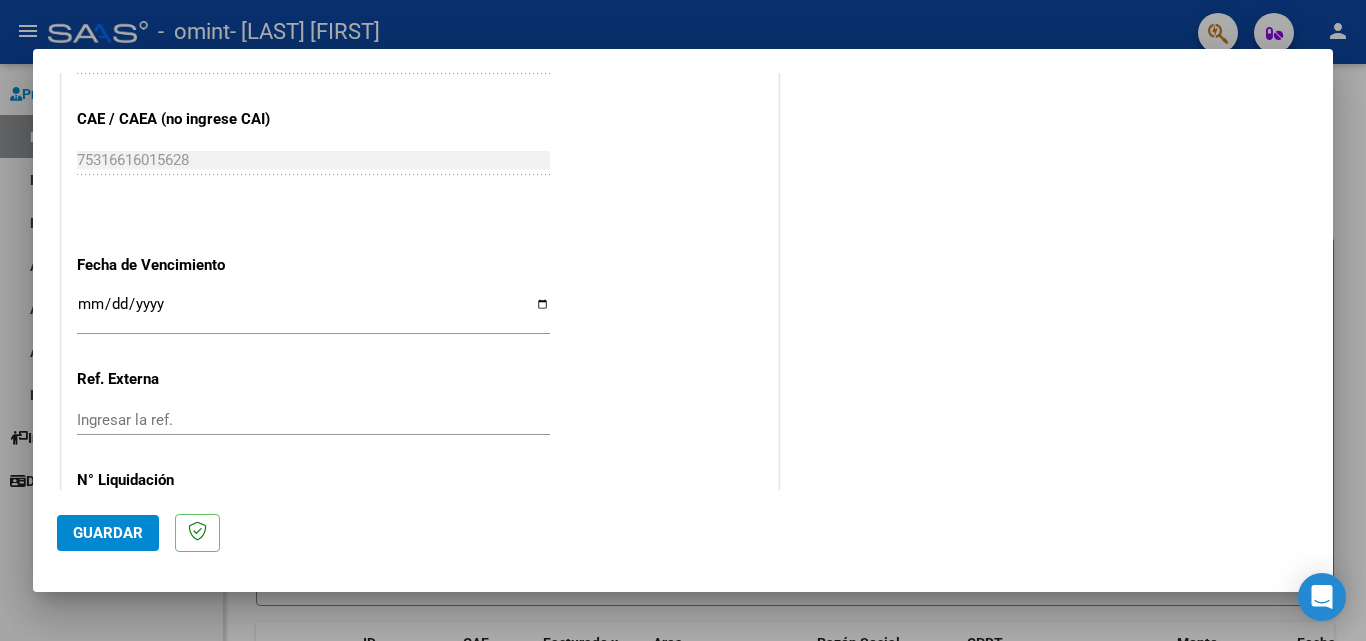 scroll, scrollTop: 1230, scrollLeft: 0, axis: vertical 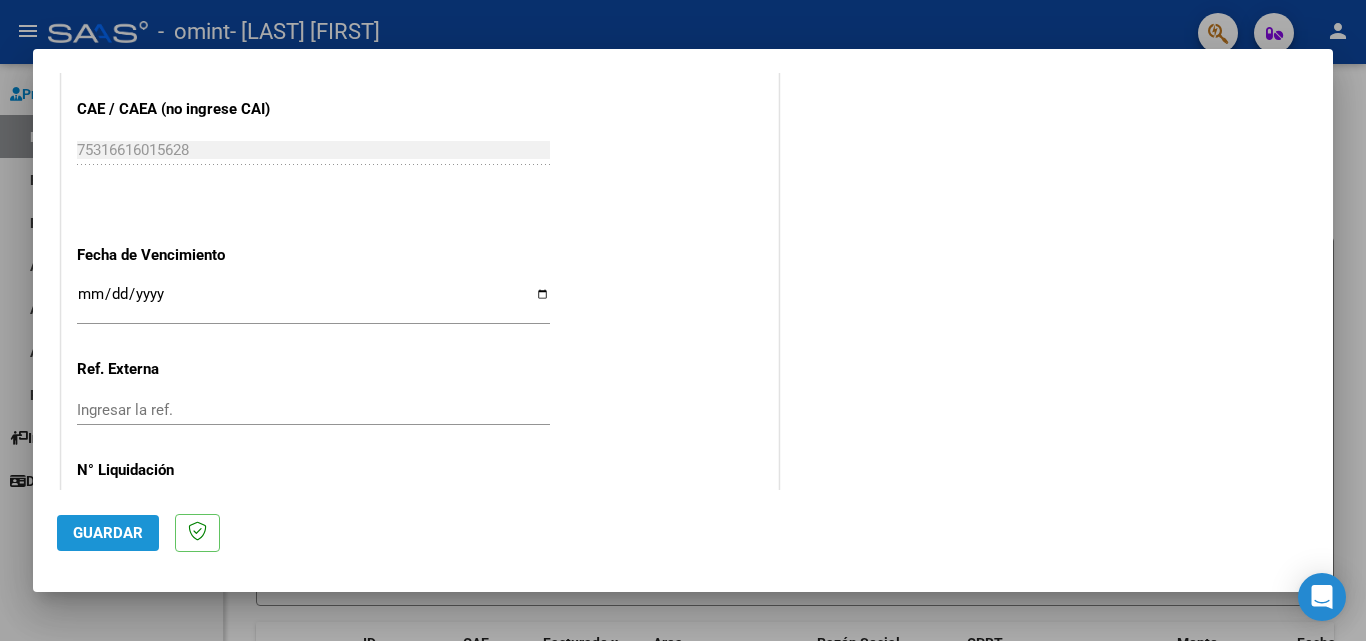 click on "Guardar" 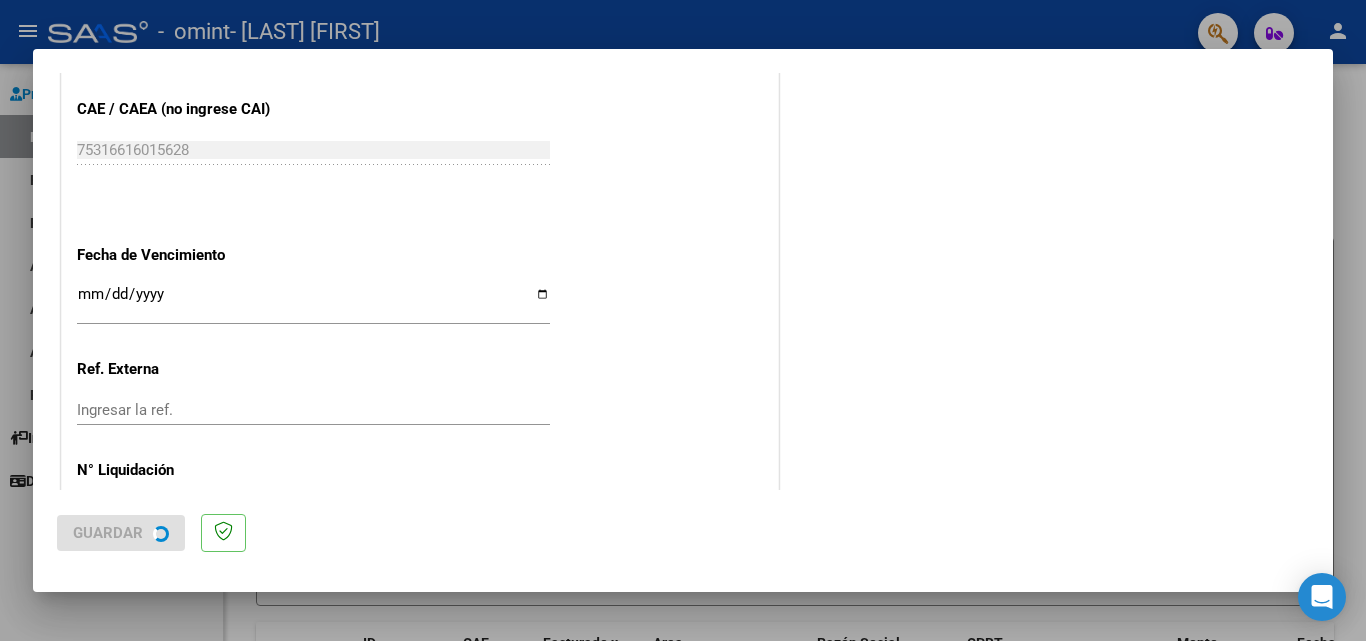 scroll, scrollTop: 0, scrollLeft: 0, axis: both 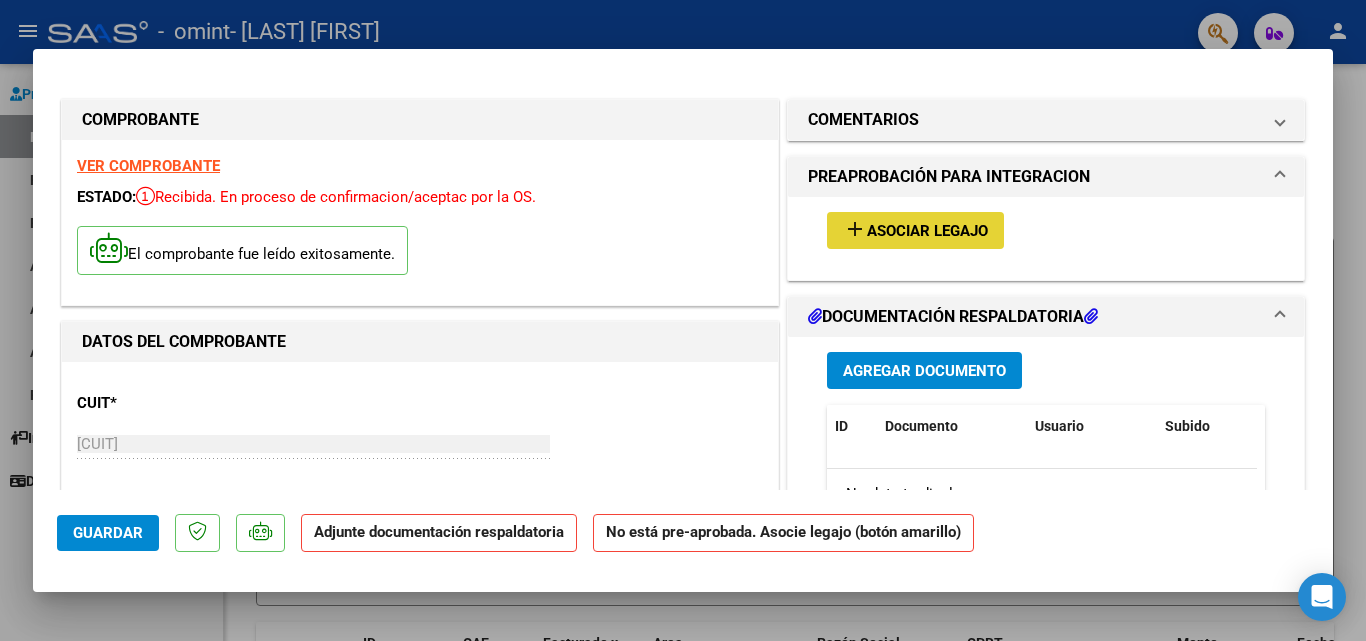 click on "Asociar Legajo" at bounding box center [927, 231] 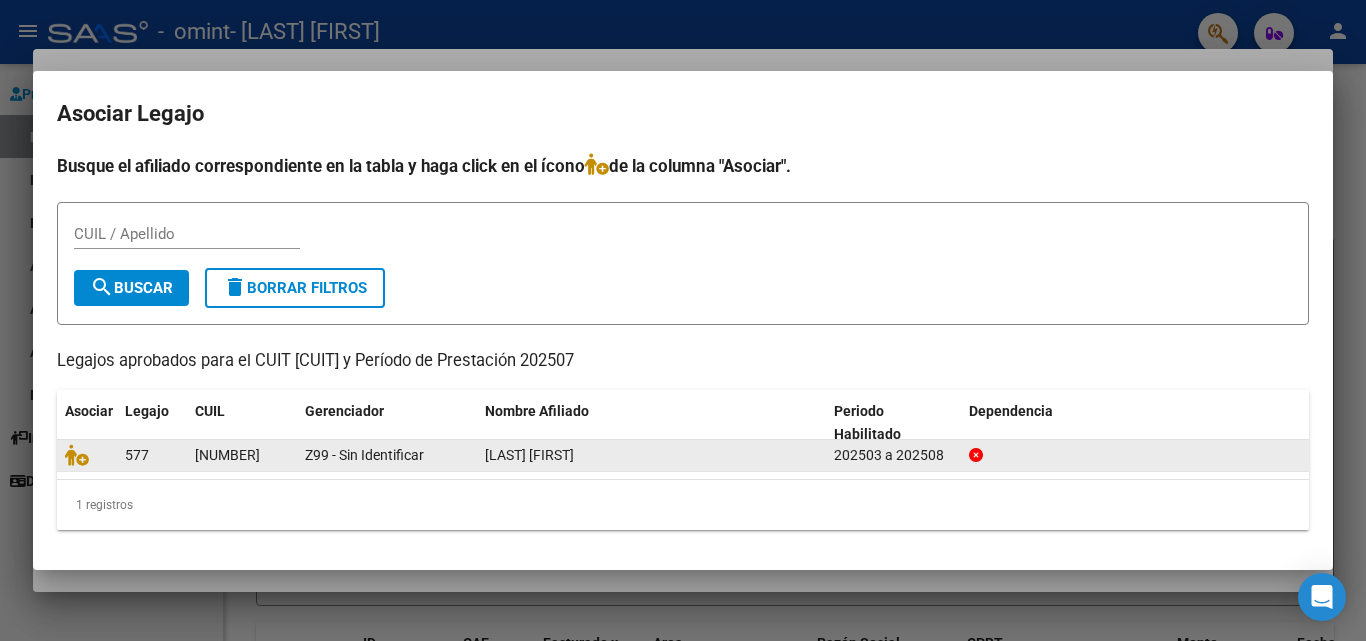 click on "577" 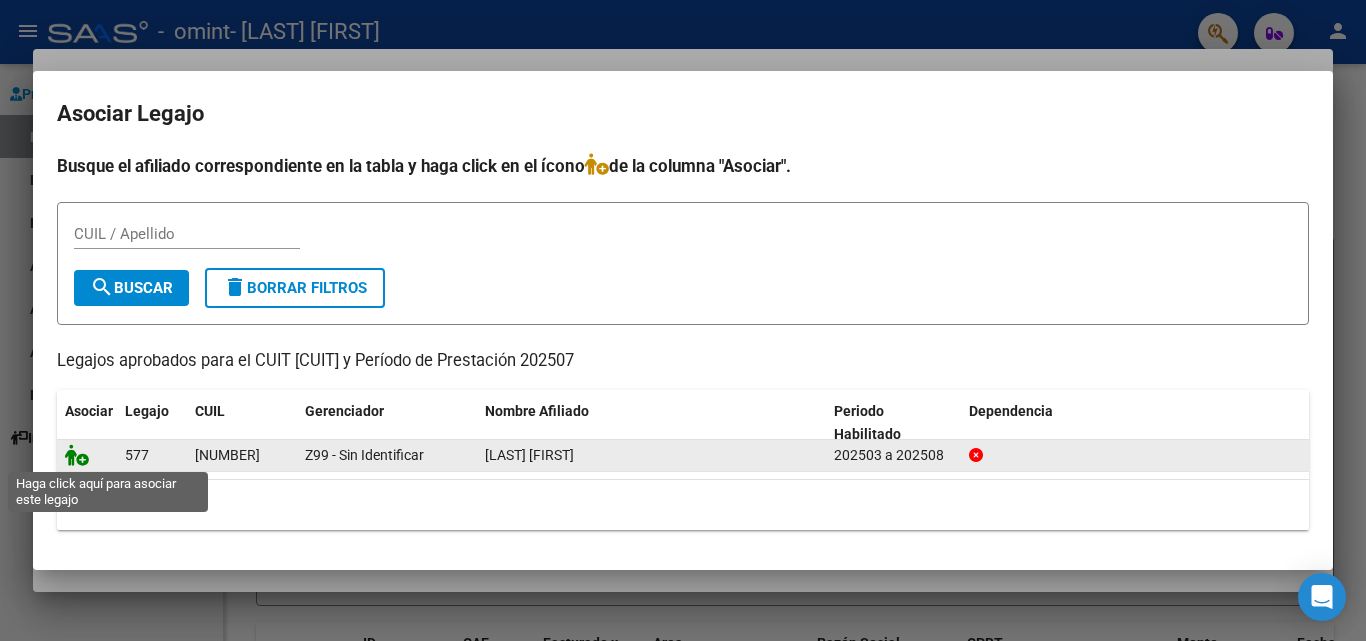 click 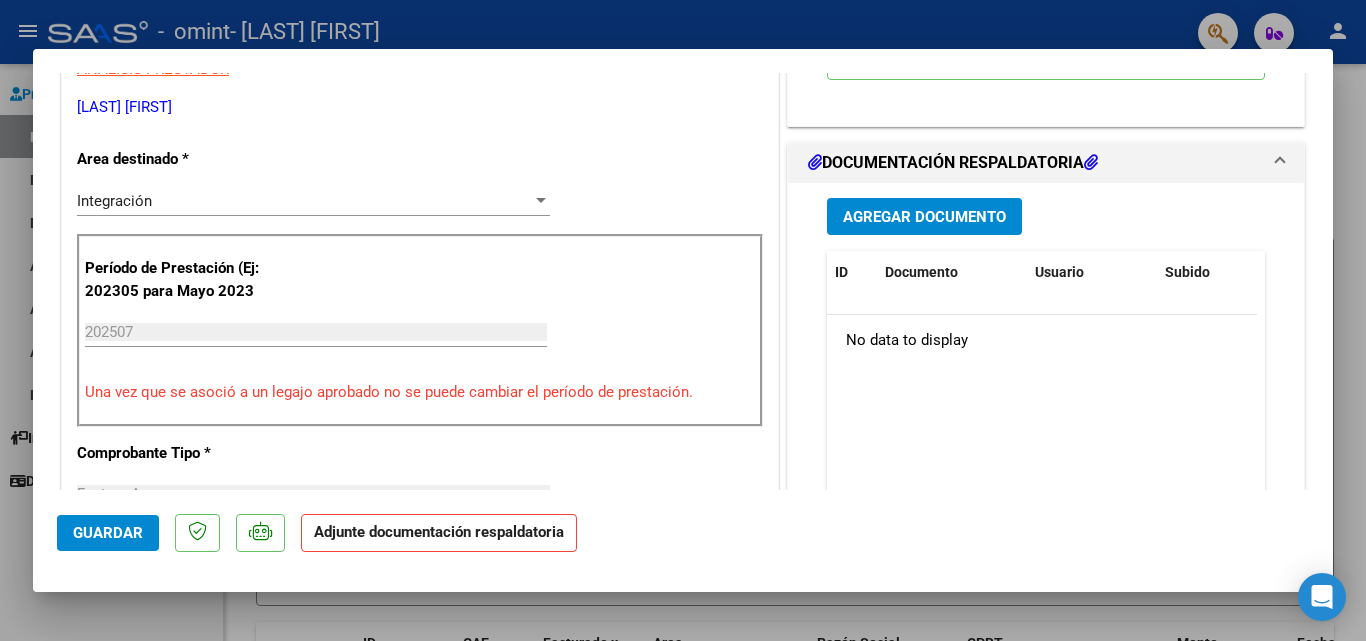 scroll, scrollTop: 481, scrollLeft: 0, axis: vertical 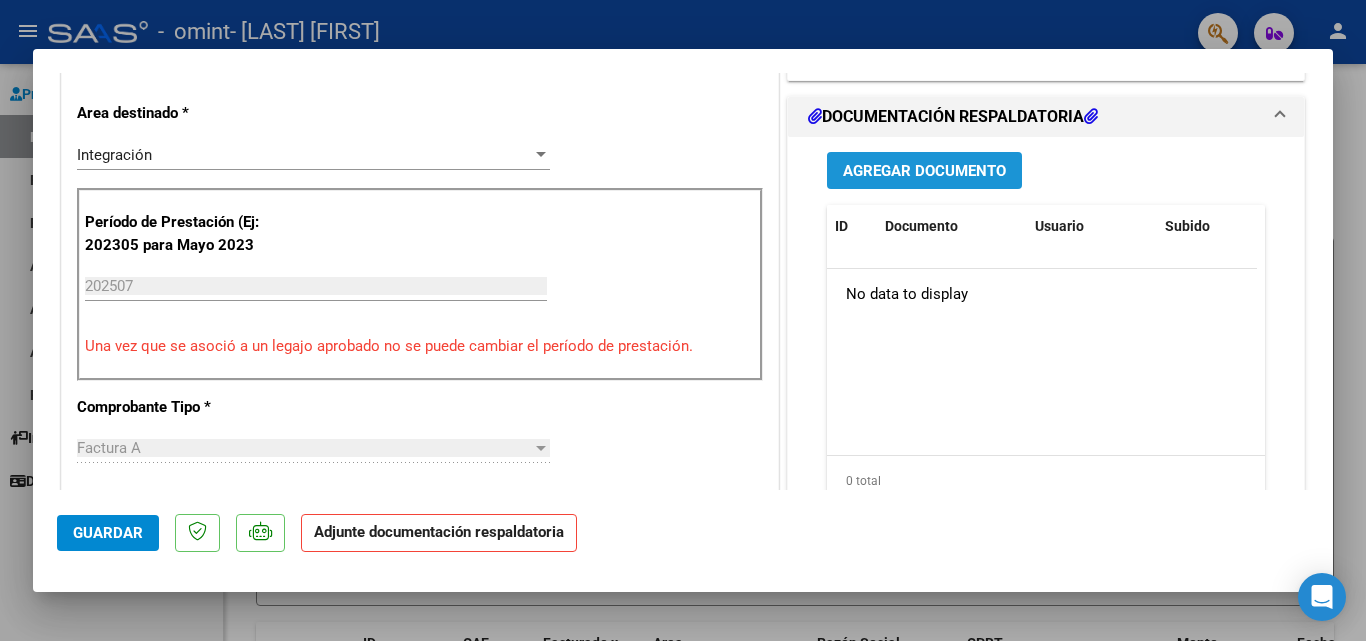 click on "Agregar Documento" at bounding box center (924, 171) 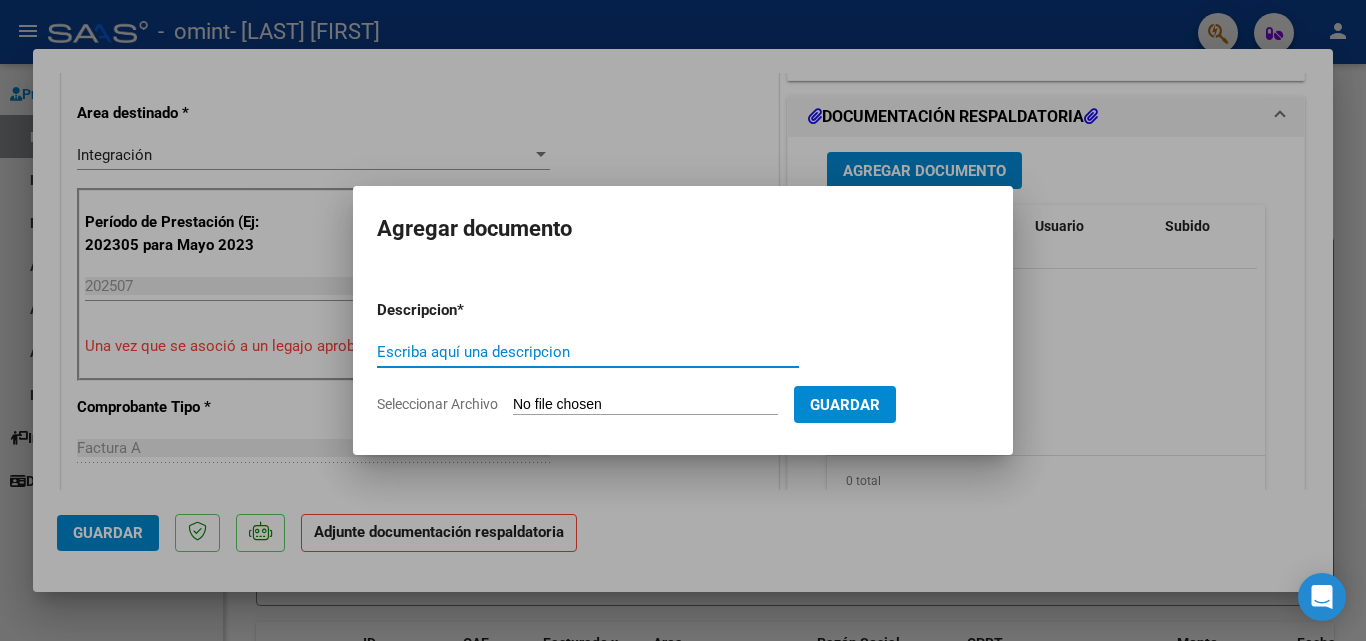 type on "A" 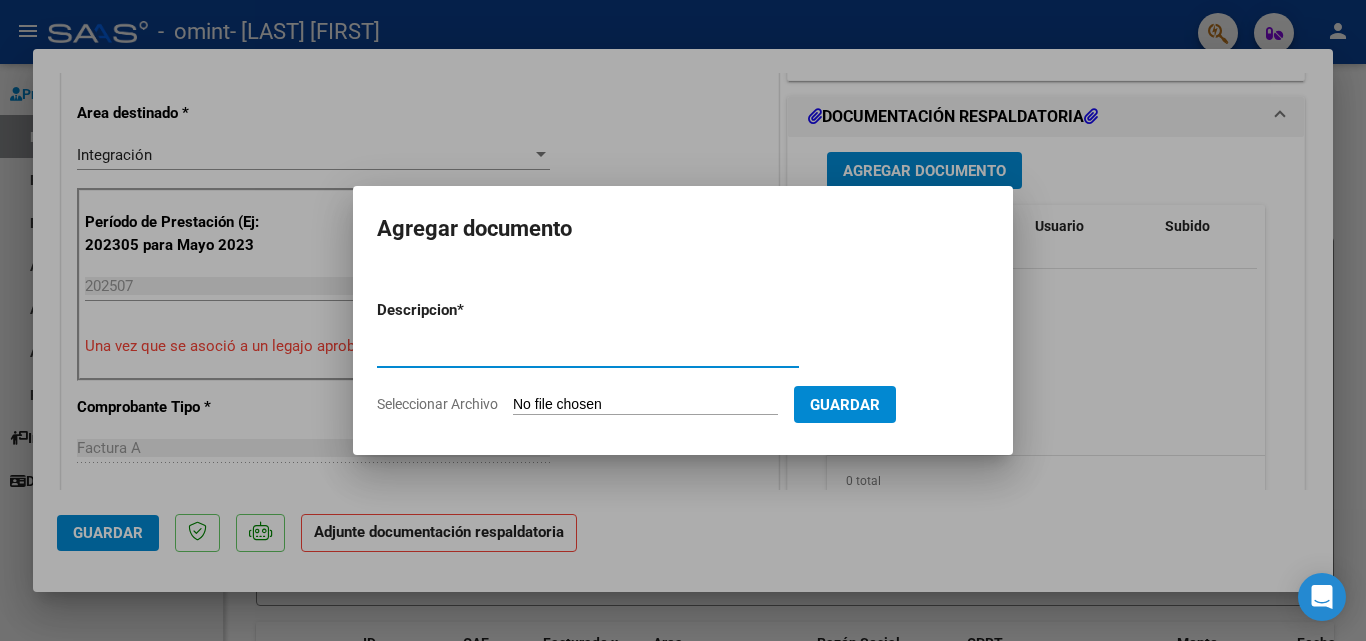type on "A" 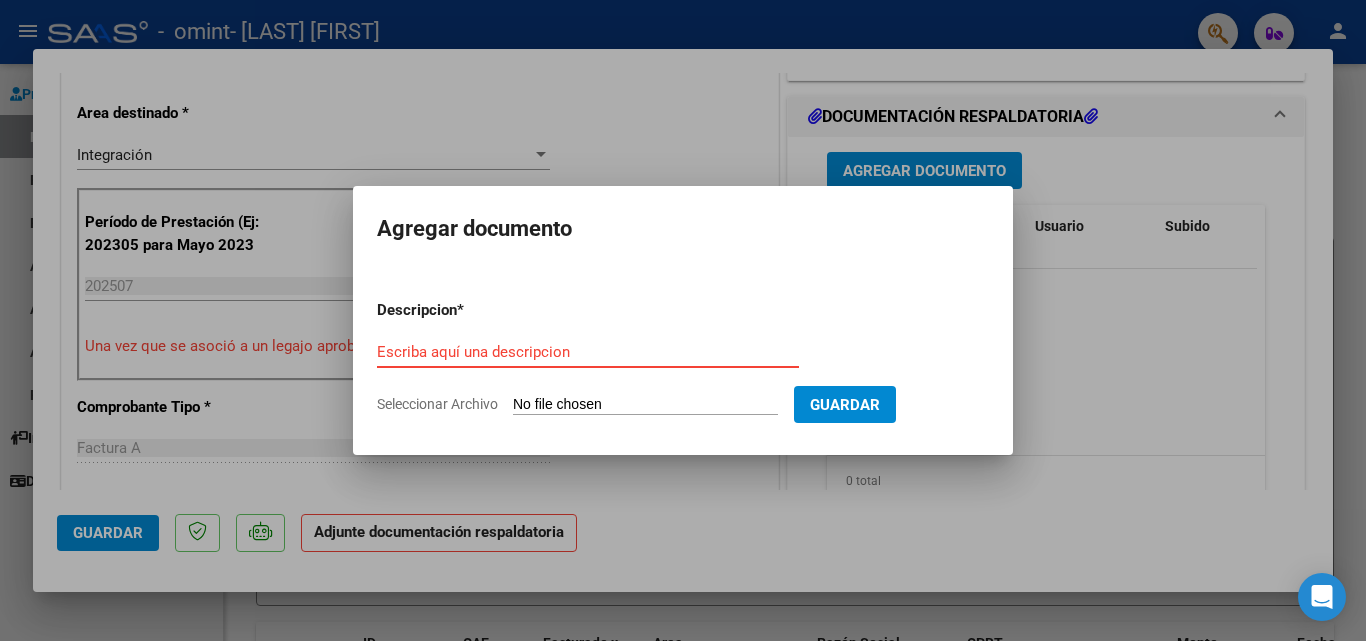 click on "Escriba aquí una descripcion" at bounding box center (588, 352) 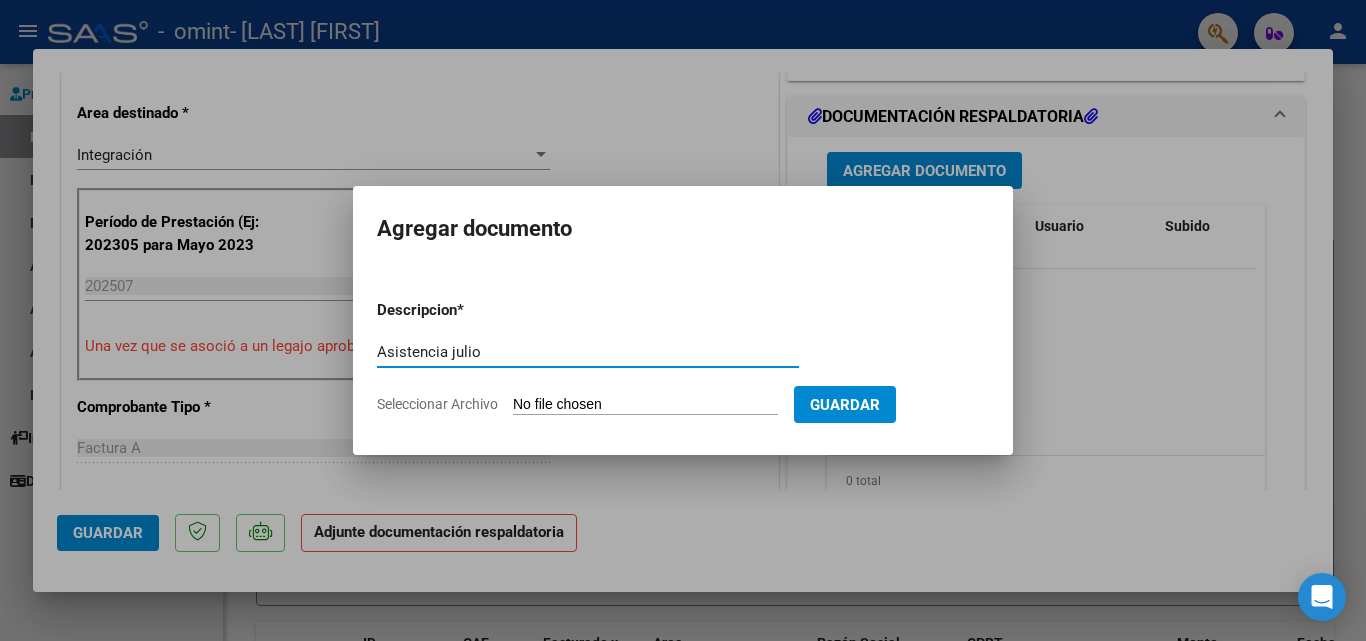 type on "Asistencia julio" 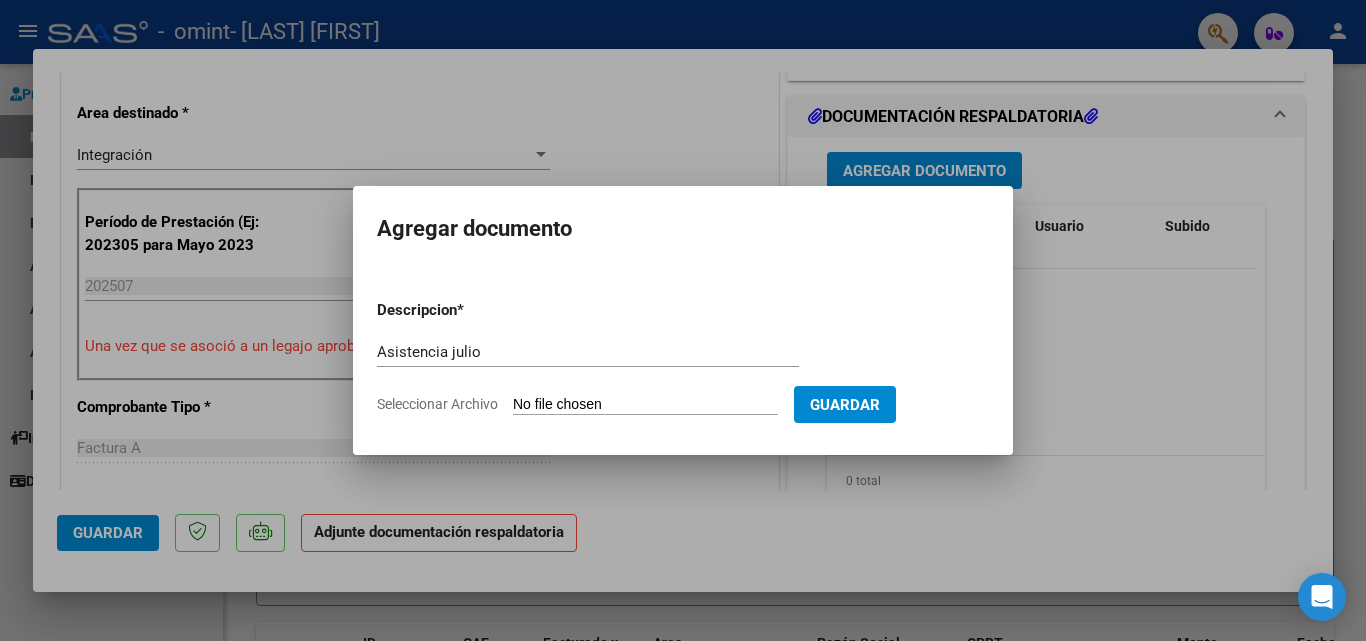 click on "Seleccionar Archivo" at bounding box center (645, 405) 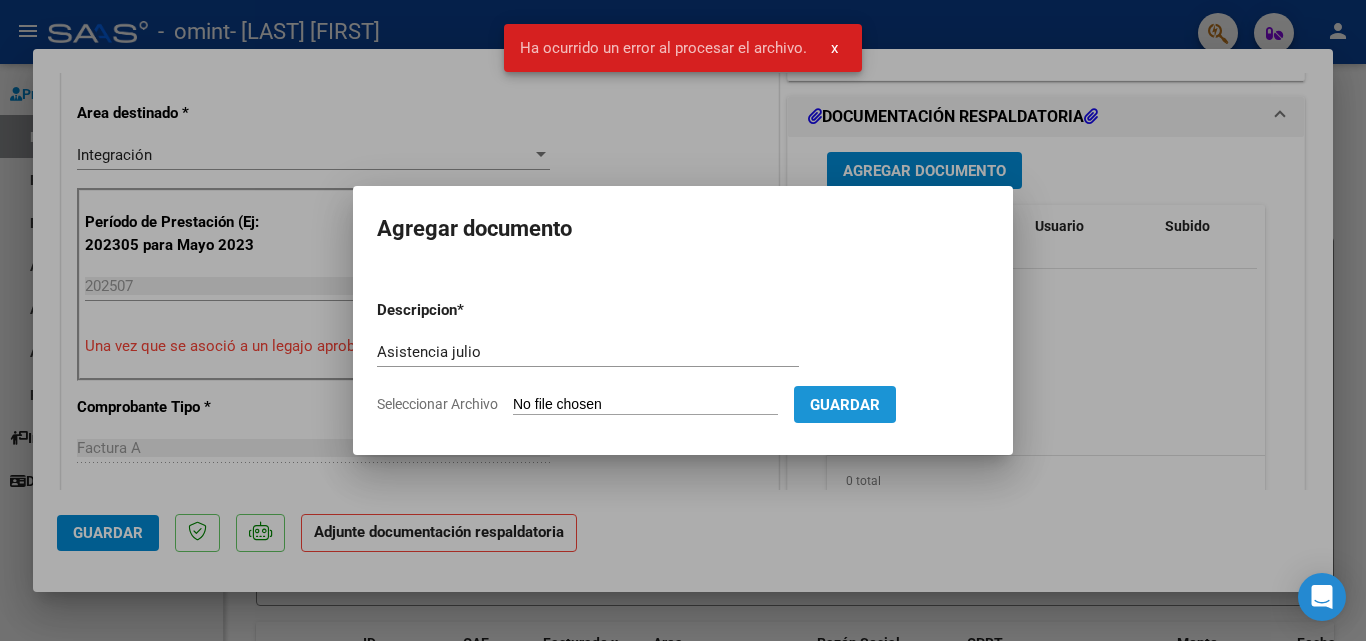 click on "Guardar" at bounding box center (845, 405) 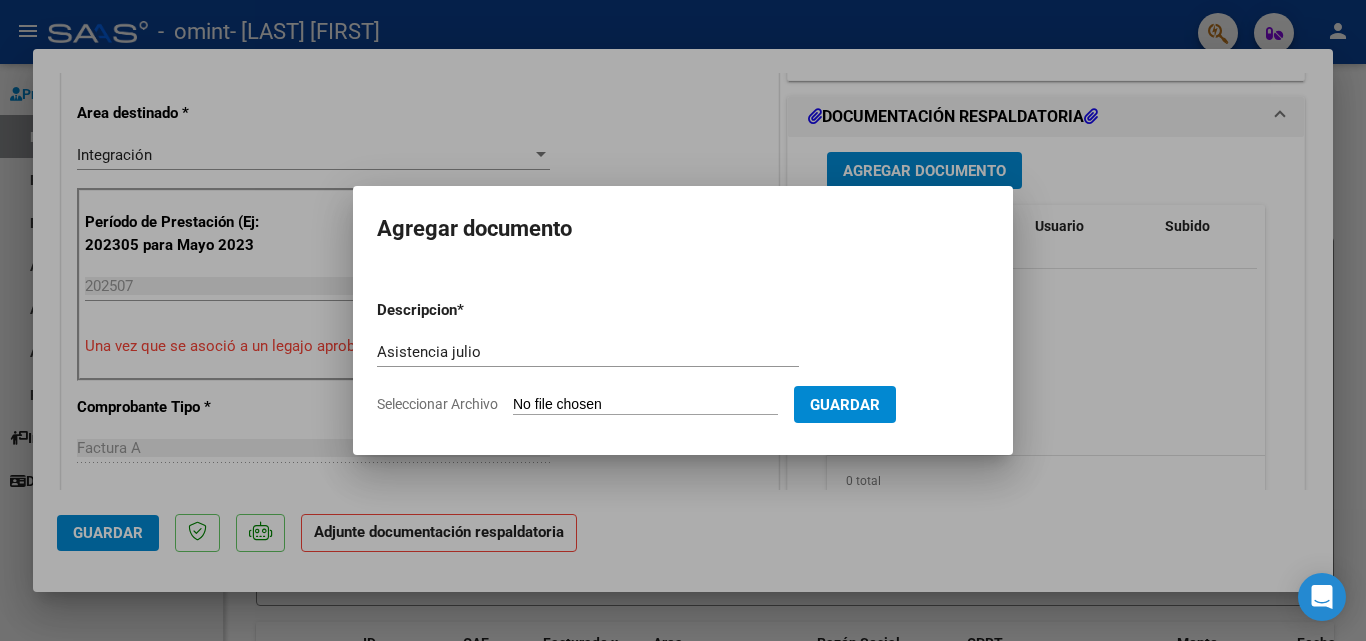 click on "Seleccionar Archivo" at bounding box center [645, 405] 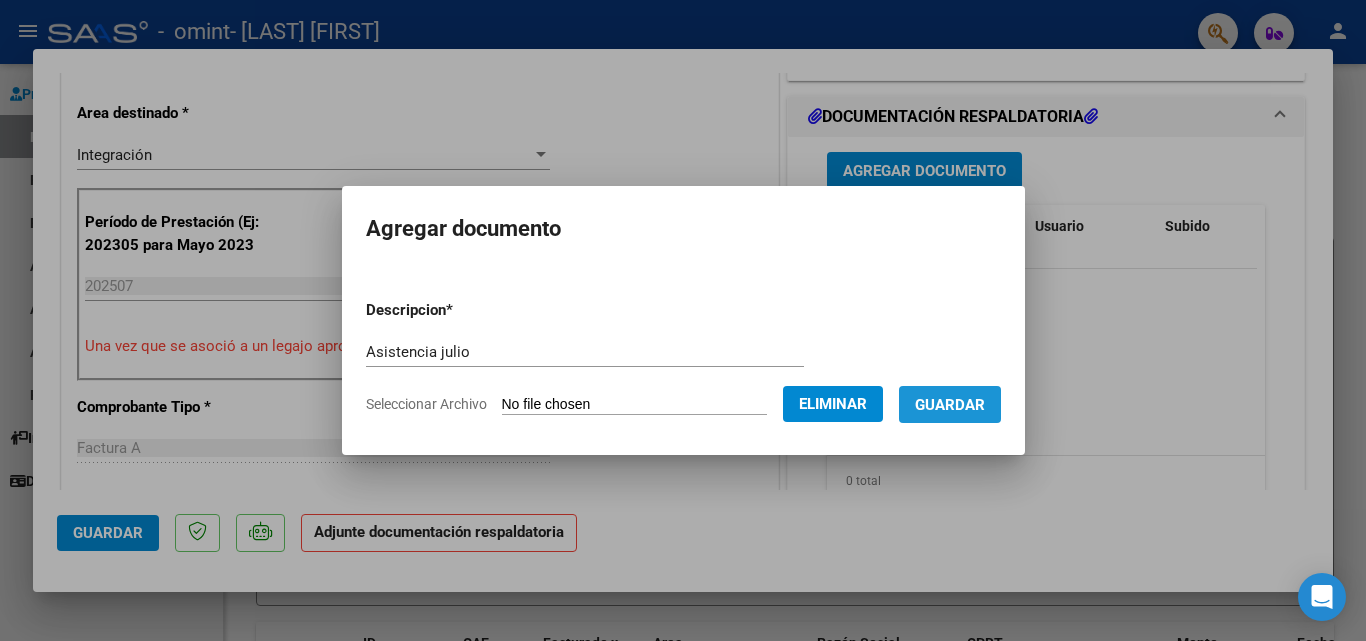 click on "Guardar" at bounding box center (950, 405) 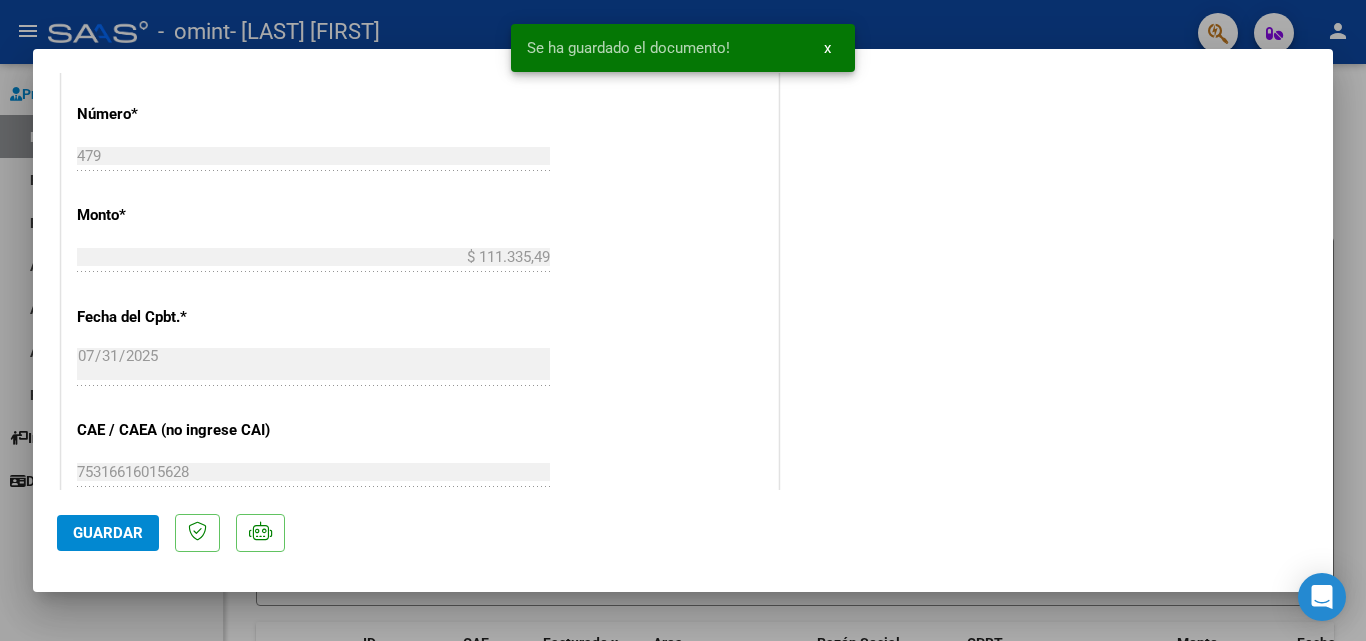scroll, scrollTop: 1373, scrollLeft: 0, axis: vertical 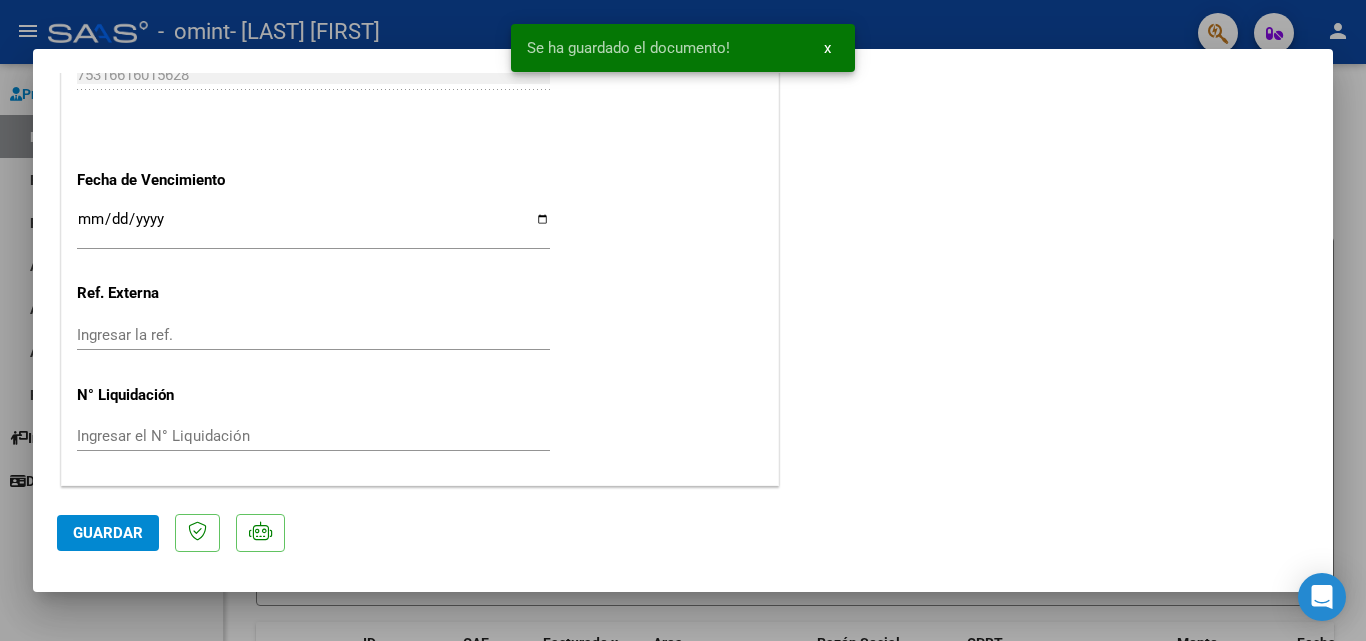 click on "Guardar" 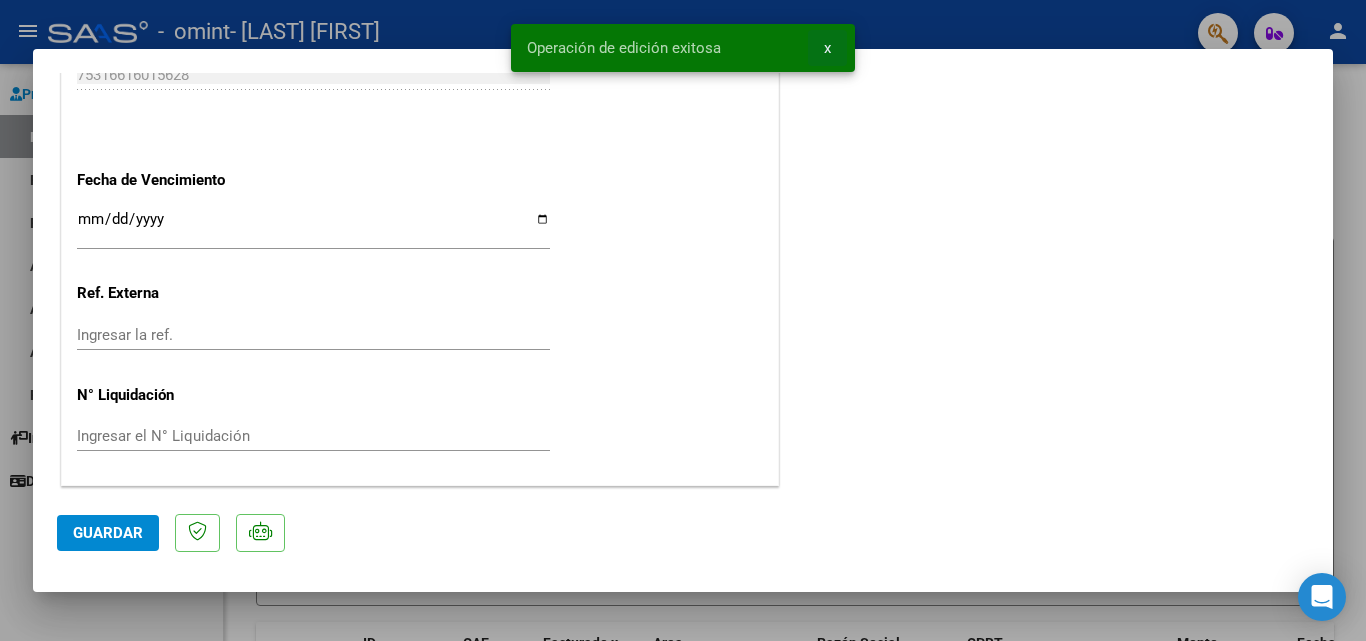 click on "x" at bounding box center [827, 48] 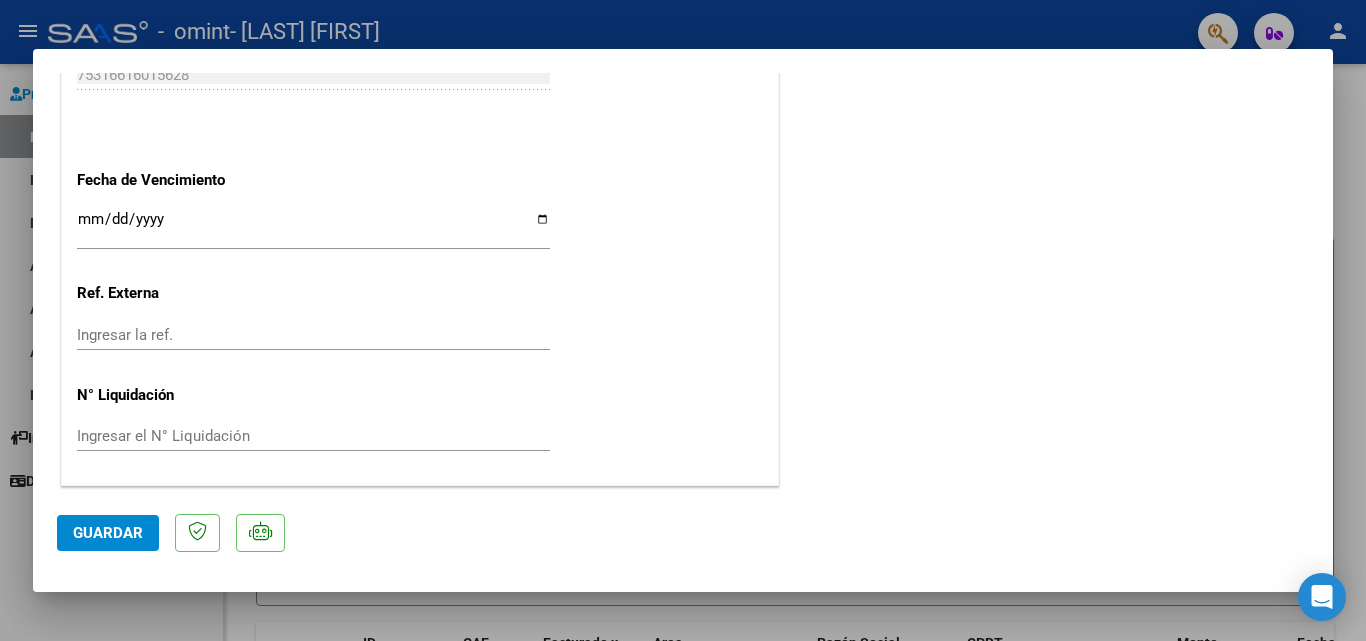type 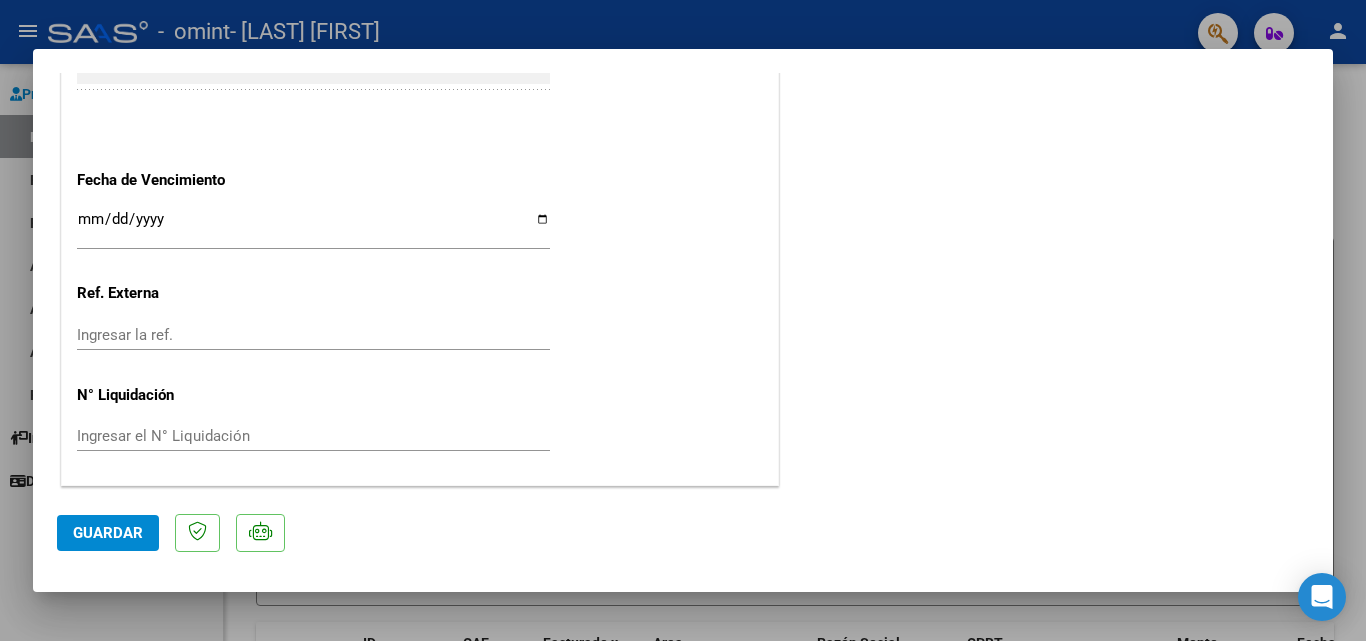 scroll, scrollTop: 1525, scrollLeft: 0, axis: vertical 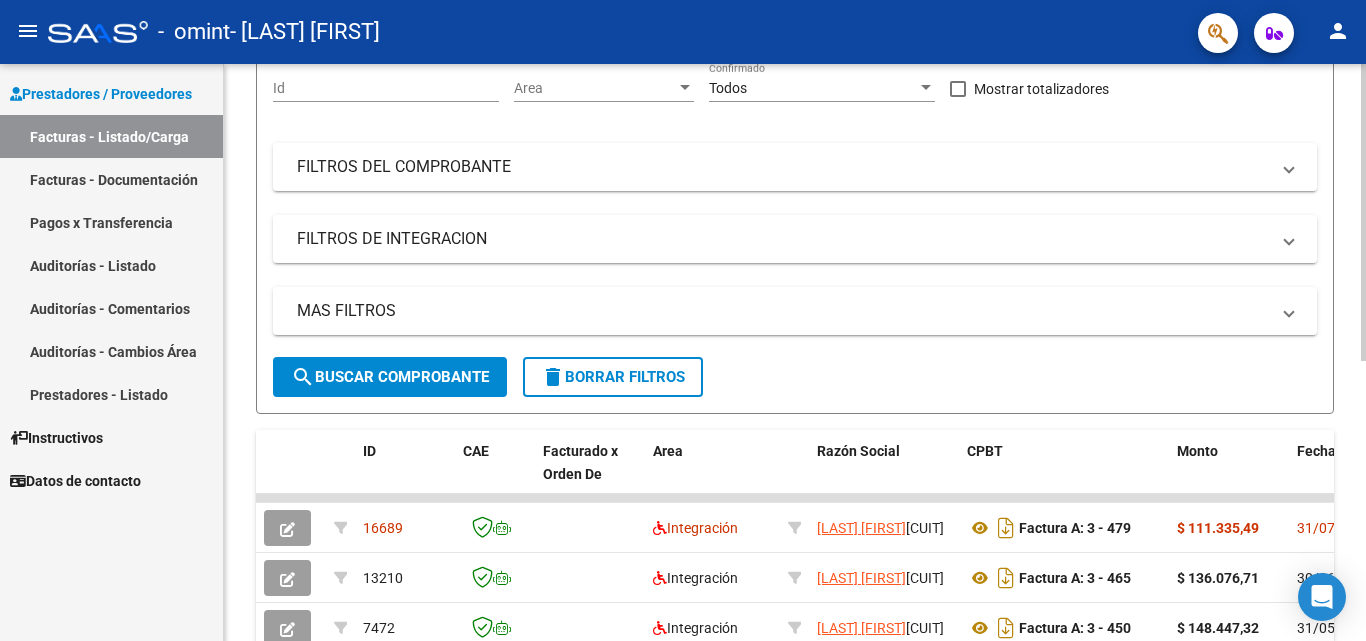 click 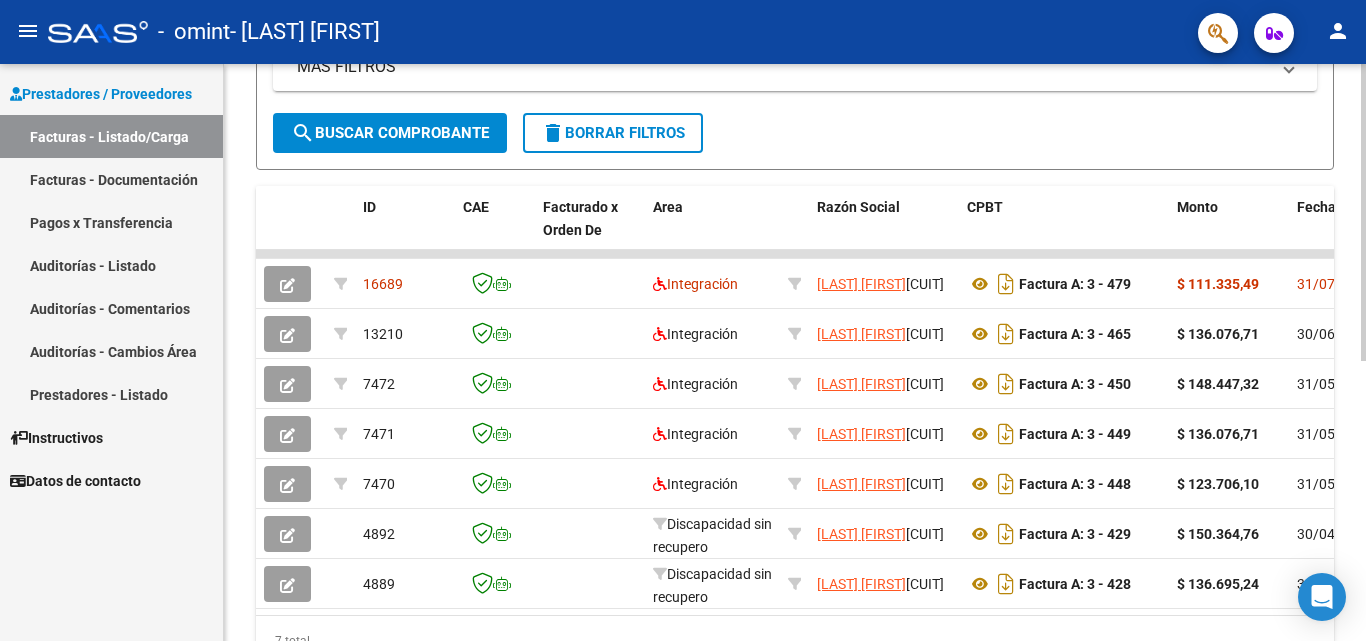 scroll, scrollTop: 463, scrollLeft: 0, axis: vertical 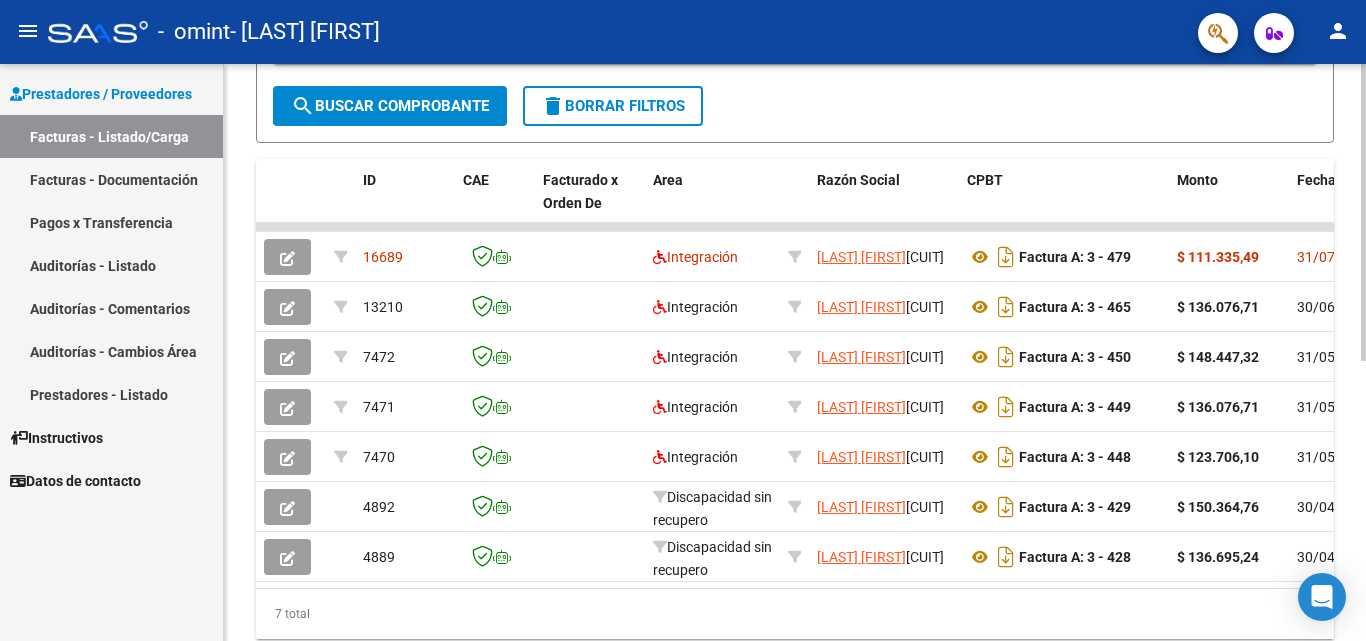 click on "Video tutorial   PRESTADORES -> Listado de CPBTs Emitidos por Prestadores / Proveedores (alt+q)   Cargar Comprobante
cloud_download  CSV  cloud_download  EXCEL  cloud_download  Estandar   Descarga Masiva
Filtros Id Area Area Todos Confirmado   Mostrar totalizadores   FILTROS DEL COMPROBANTE  Comprobante Tipo Comprobante Tipo Start date – End date Fec. Comprobante Desde / Hasta Días Emisión Desde(cant. días) Días Emisión Hasta(cant. días) CUIT / Razón Social Pto. Venta Nro. Comprobante Código SSS CAE Válido CAE Válido Todos Cargado Módulo Hosp. Todos Tiene facturacion Apócrifa Hospital Refes  FILTROS DE INTEGRACION  Período De Prestación Campos del Archivo de Rendición Devuelto x SSS (dr_envio) Todos Rendido x SSS (dr_envio) Tipo de Registro Tipo de Registro Período Presentación Período Presentación Campos del Legajo Asociado (preaprobación) Afiliado Legajo (cuil/nombre) Todos Solo facturas preaprobadas  MAS FILTROS  Todos Con Doc. Respaldatoria Todos Con Trazabilidad Todos – – 5" 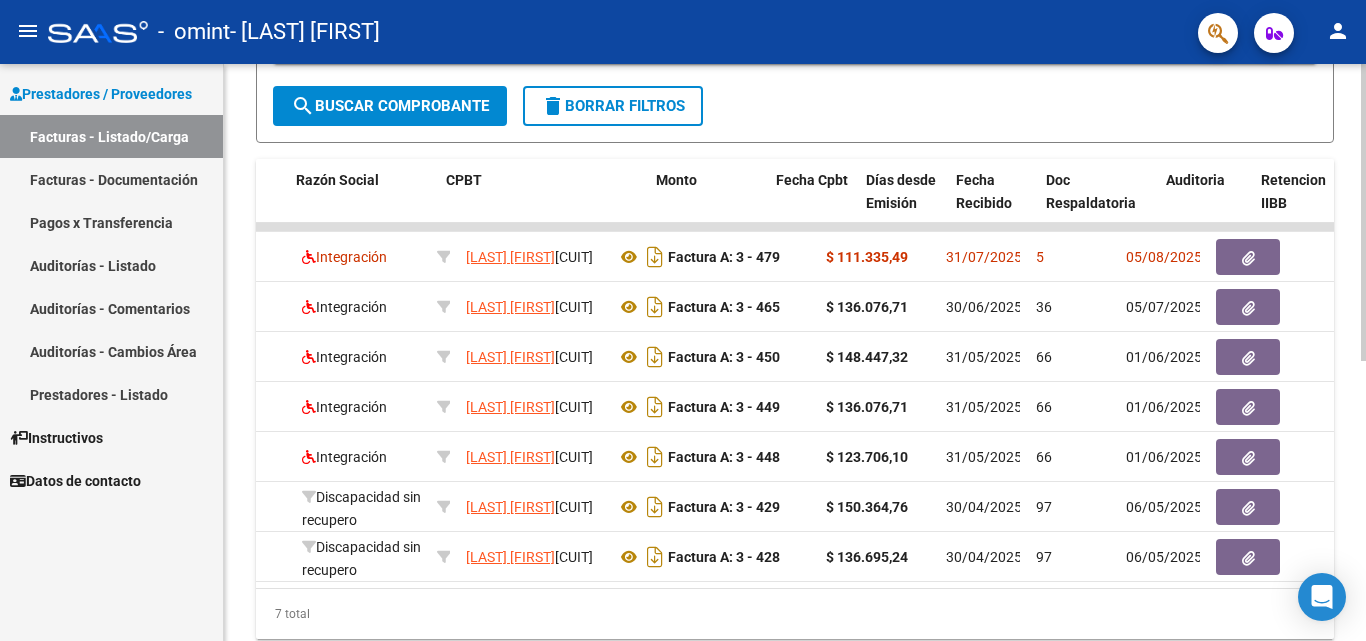 scroll, scrollTop: 0, scrollLeft: 537, axis: horizontal 